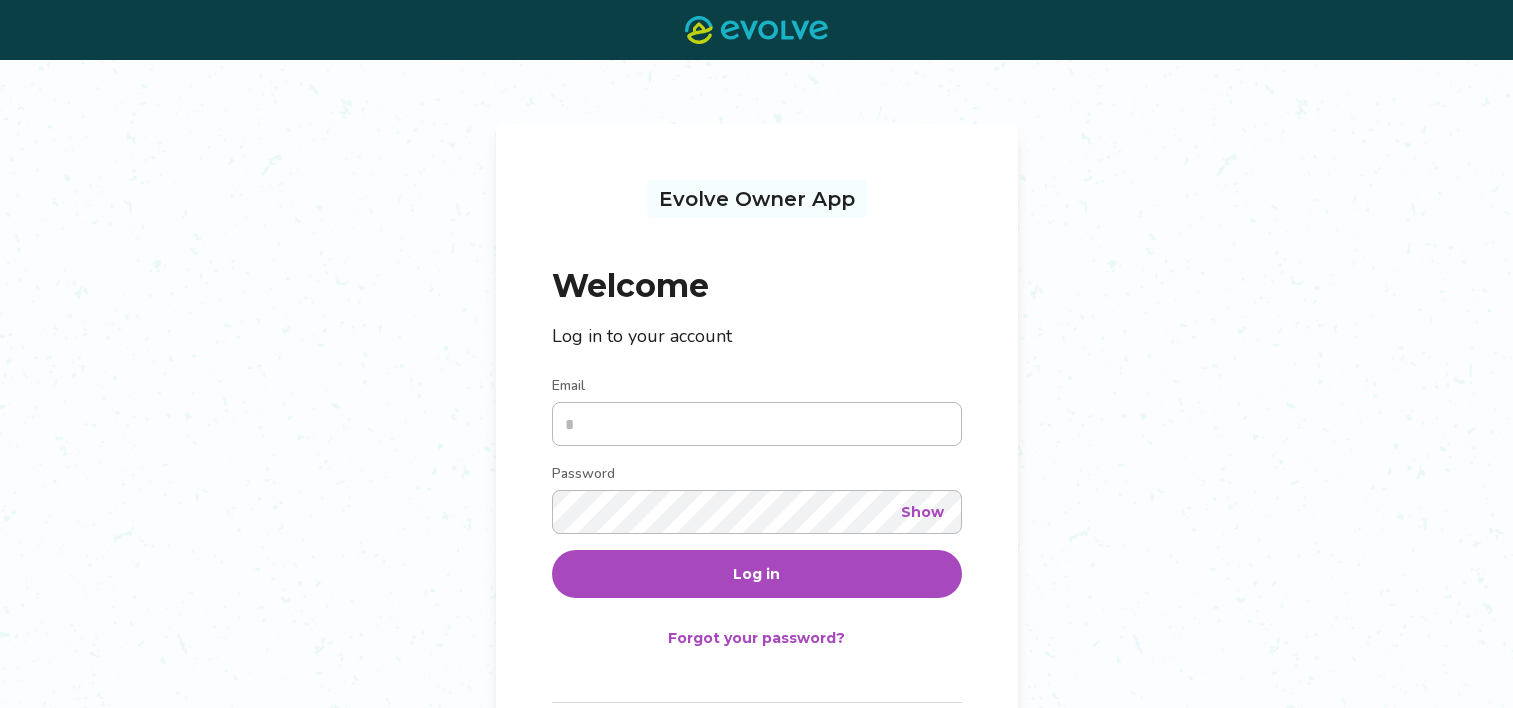 scroll, scrollTop: 0, scrollLeft: 0, axis: both 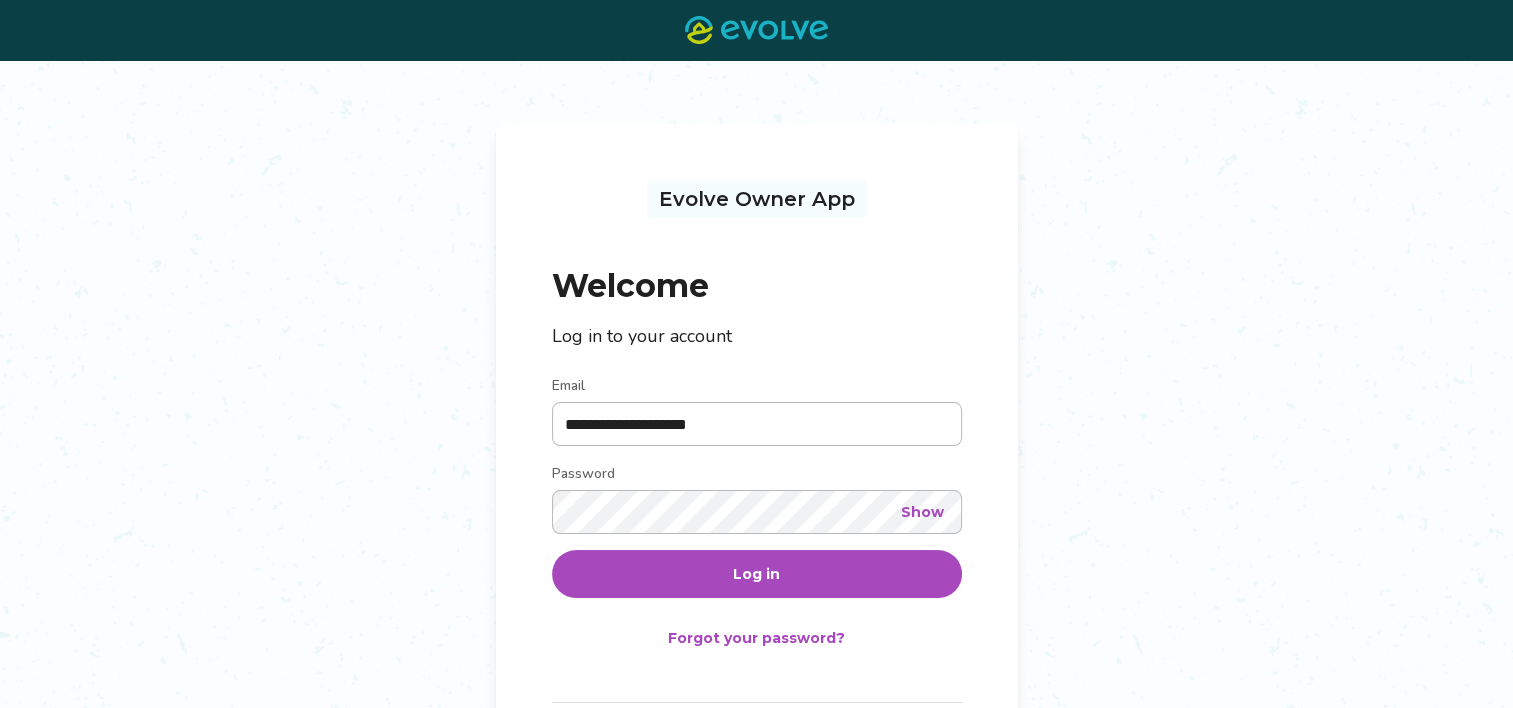 type on "**********" 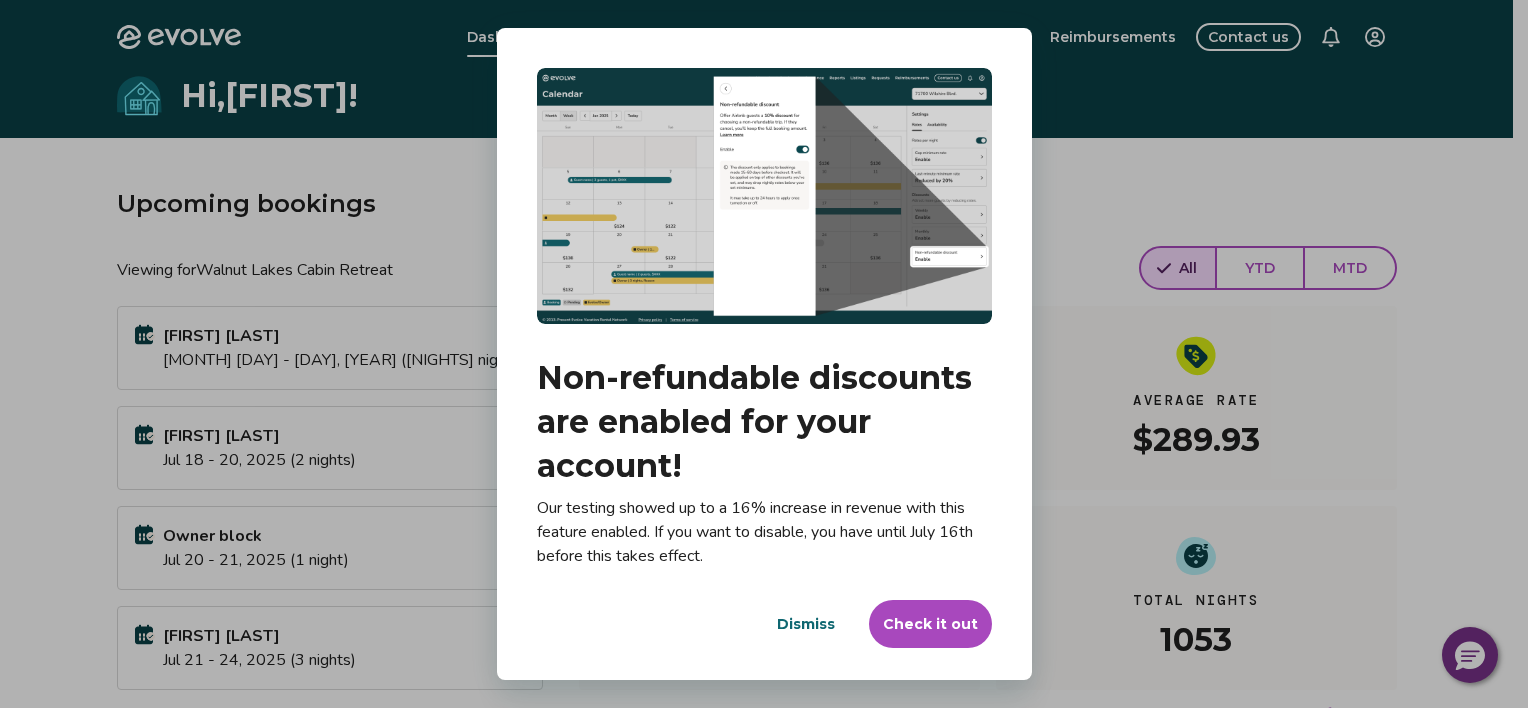 click on "Dismiss" at bounding box center [806, 624] 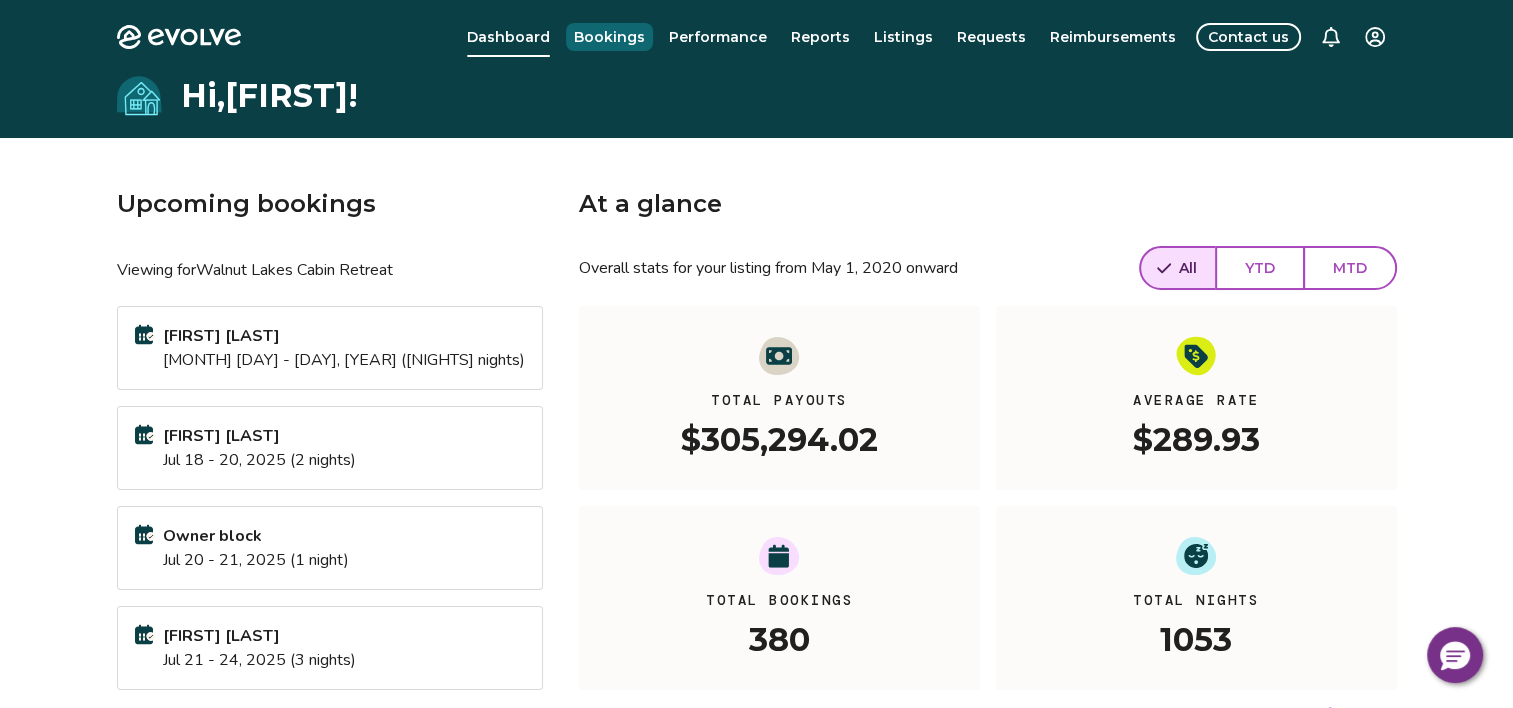click on "Bookings" at bounding box center [609, 37] 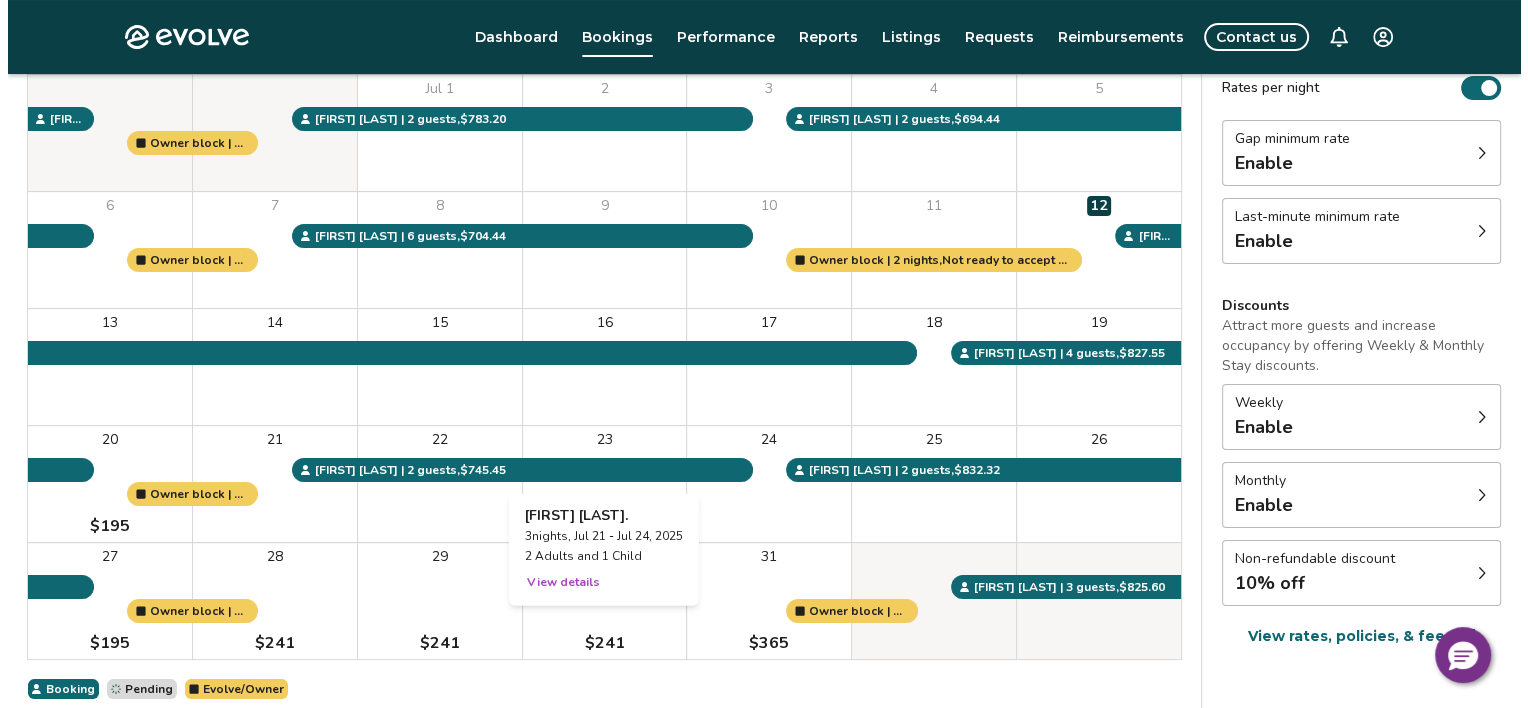 scroll, scrollTop: 326, scrollLeft: 0, axis: vertical 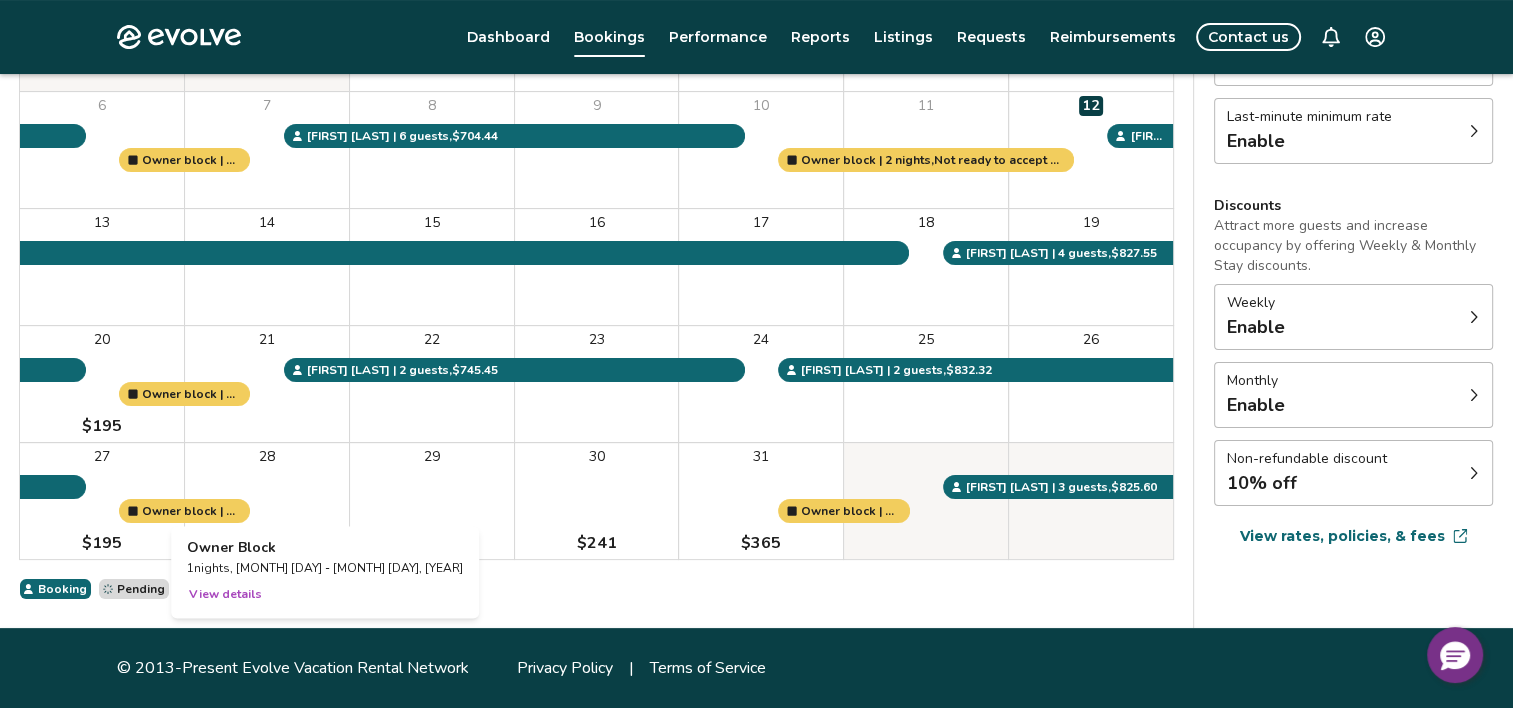 click on "28 $241" at bounding box center (267, 501) 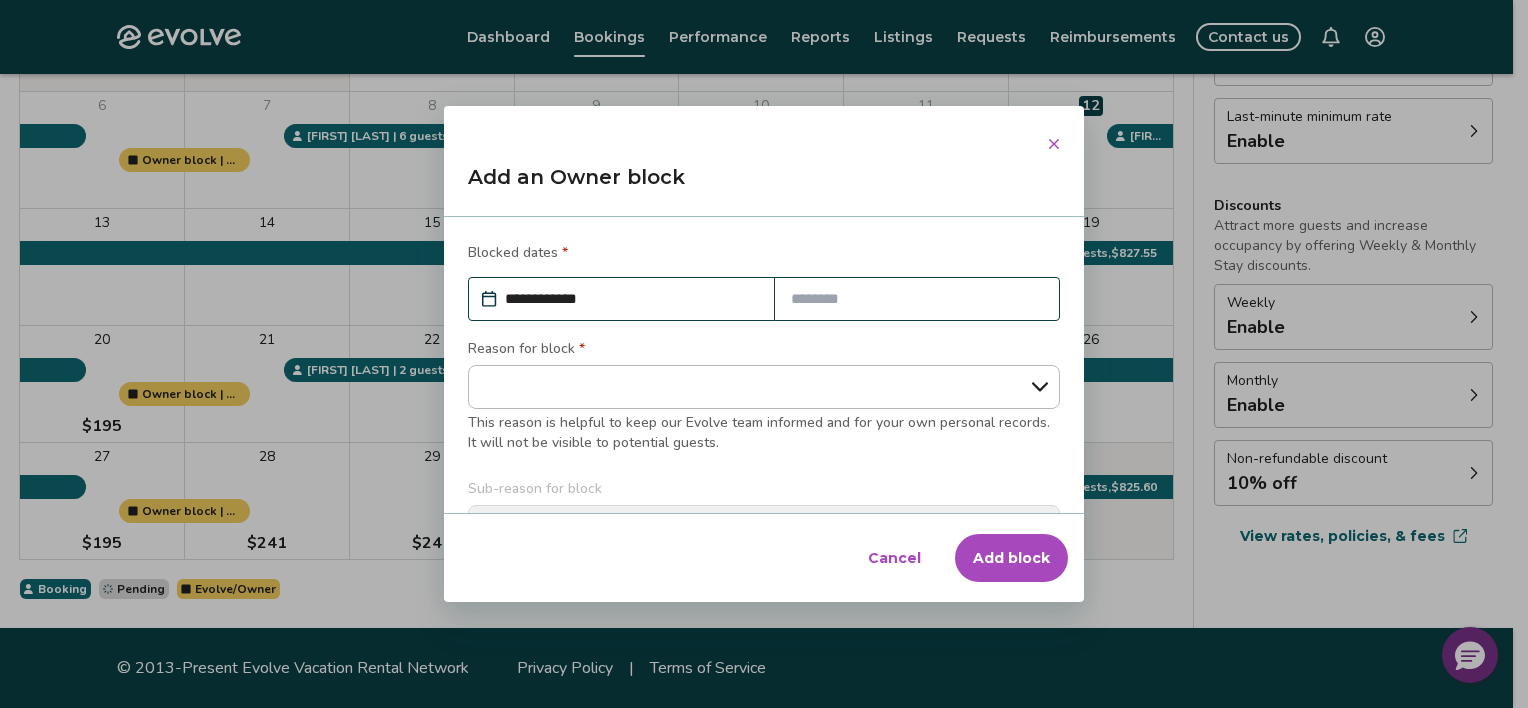 click at bounding box center (917, 299) 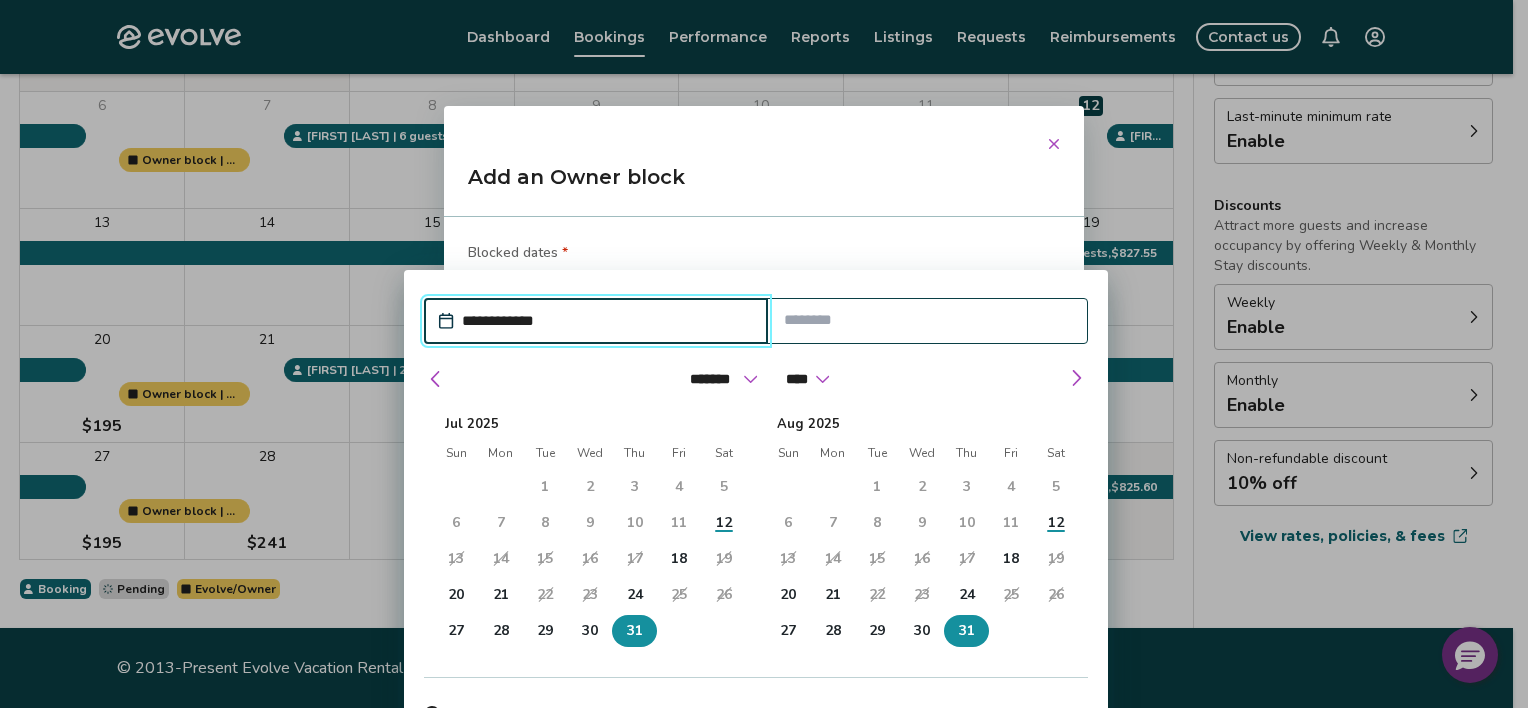 click on "31" at bounding box center [635, 631] 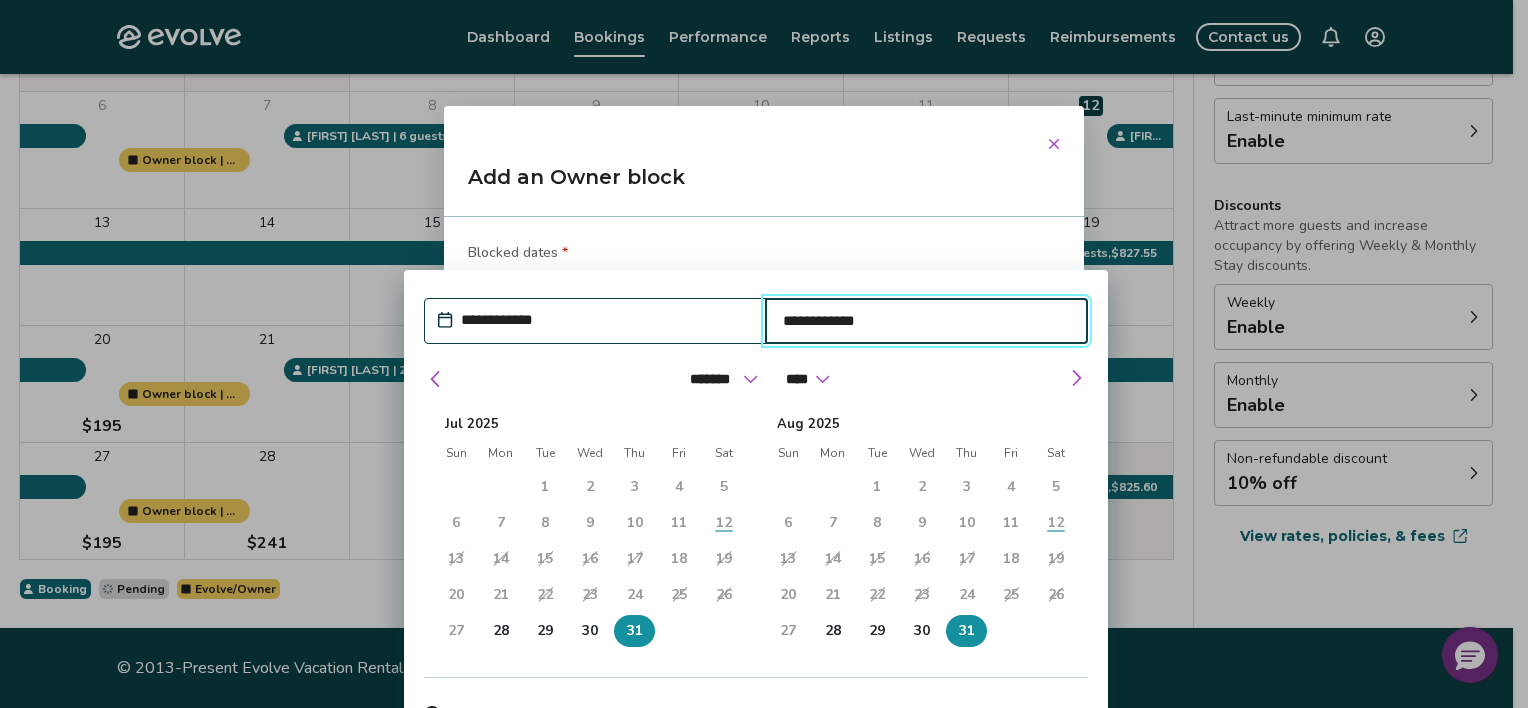 type on "*" 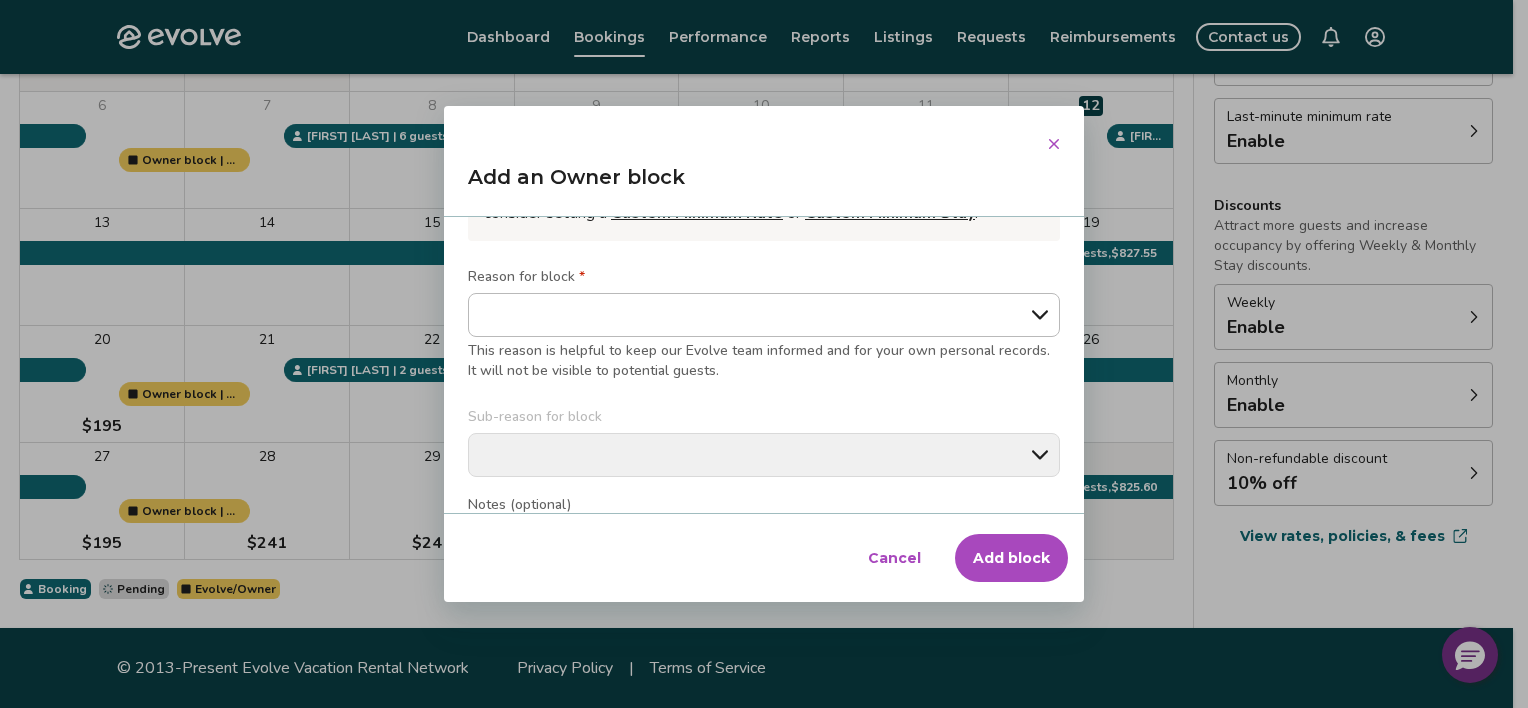 scroll, scrollTop: 200, scrollLeft: 0, axis: vertical 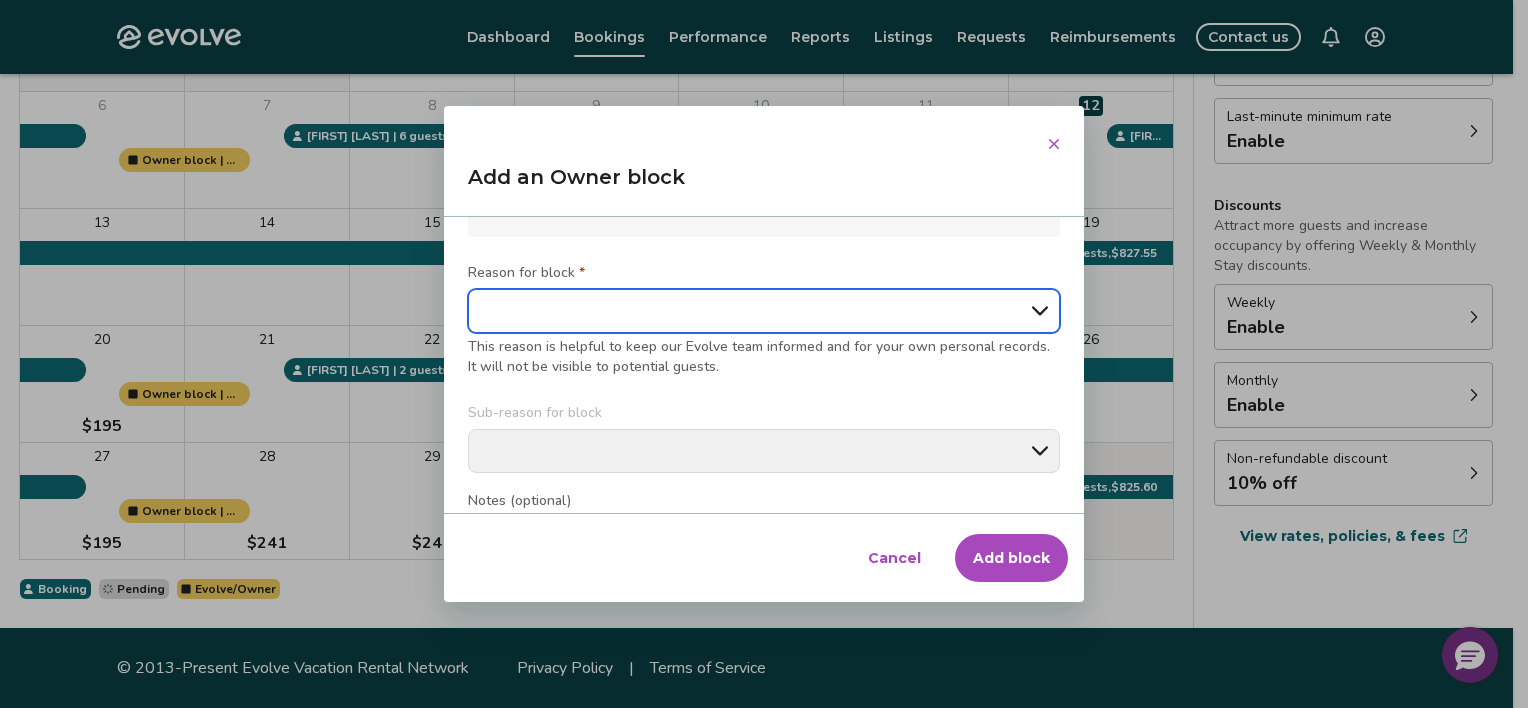 click on "**********" at bounding box center (764, 311) 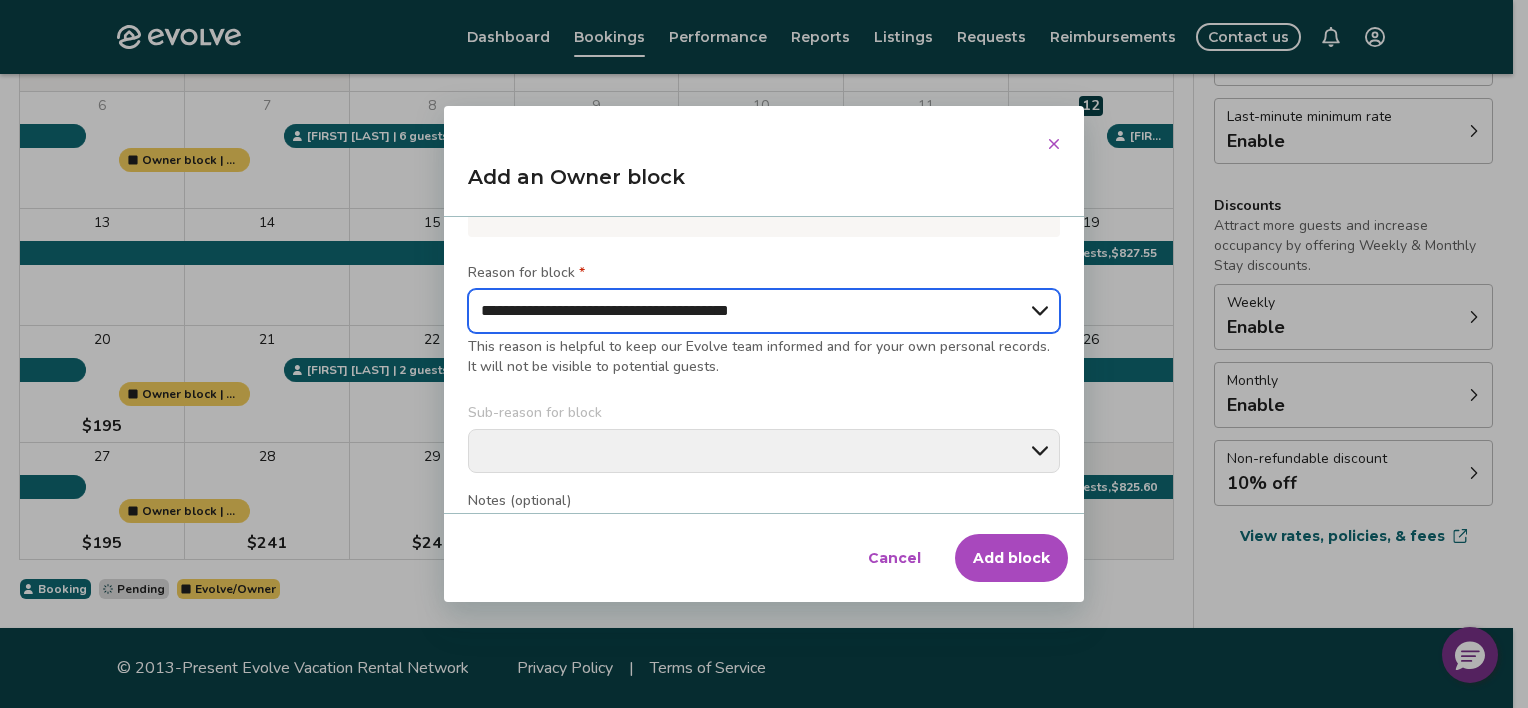 click on "**********" at bounding box center (764, 311) 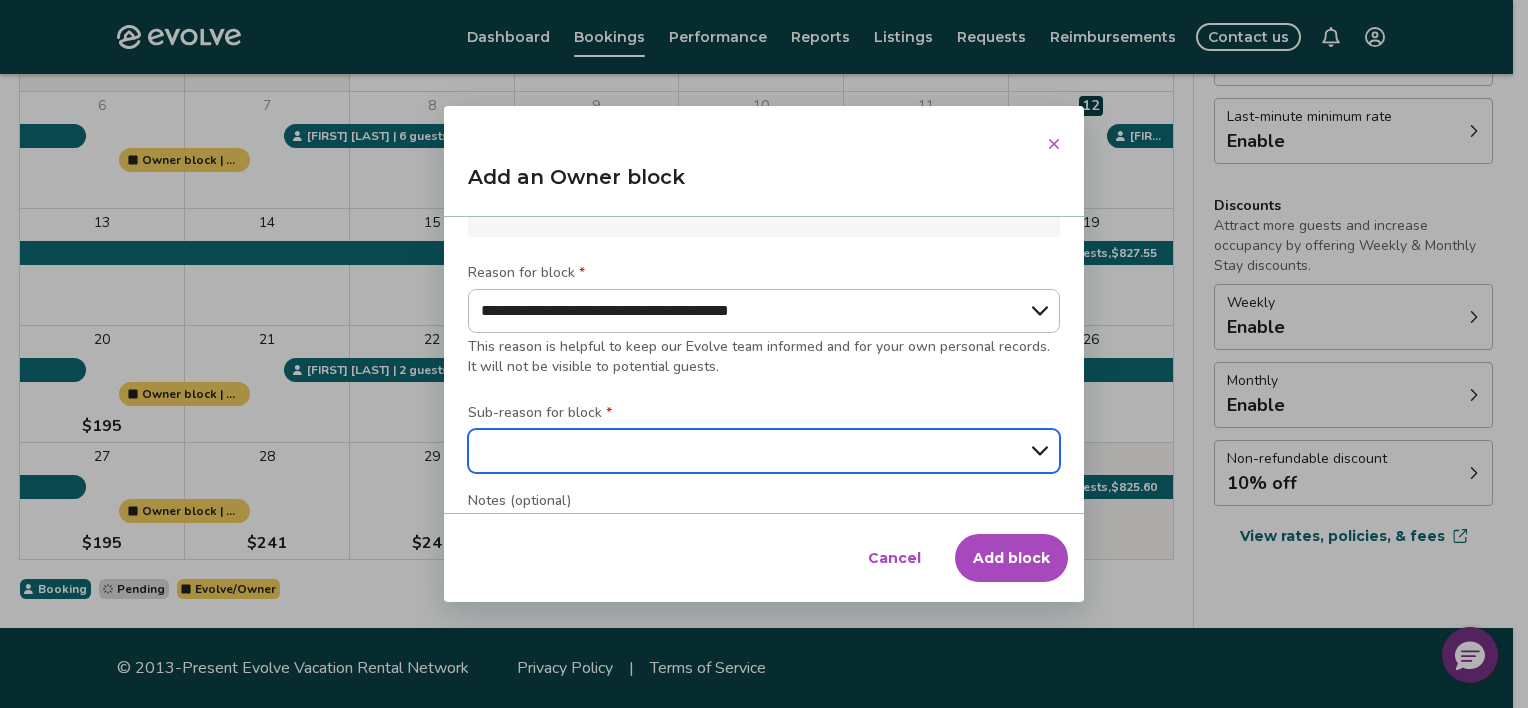 click on "**********" at bounding box center (764, 451) 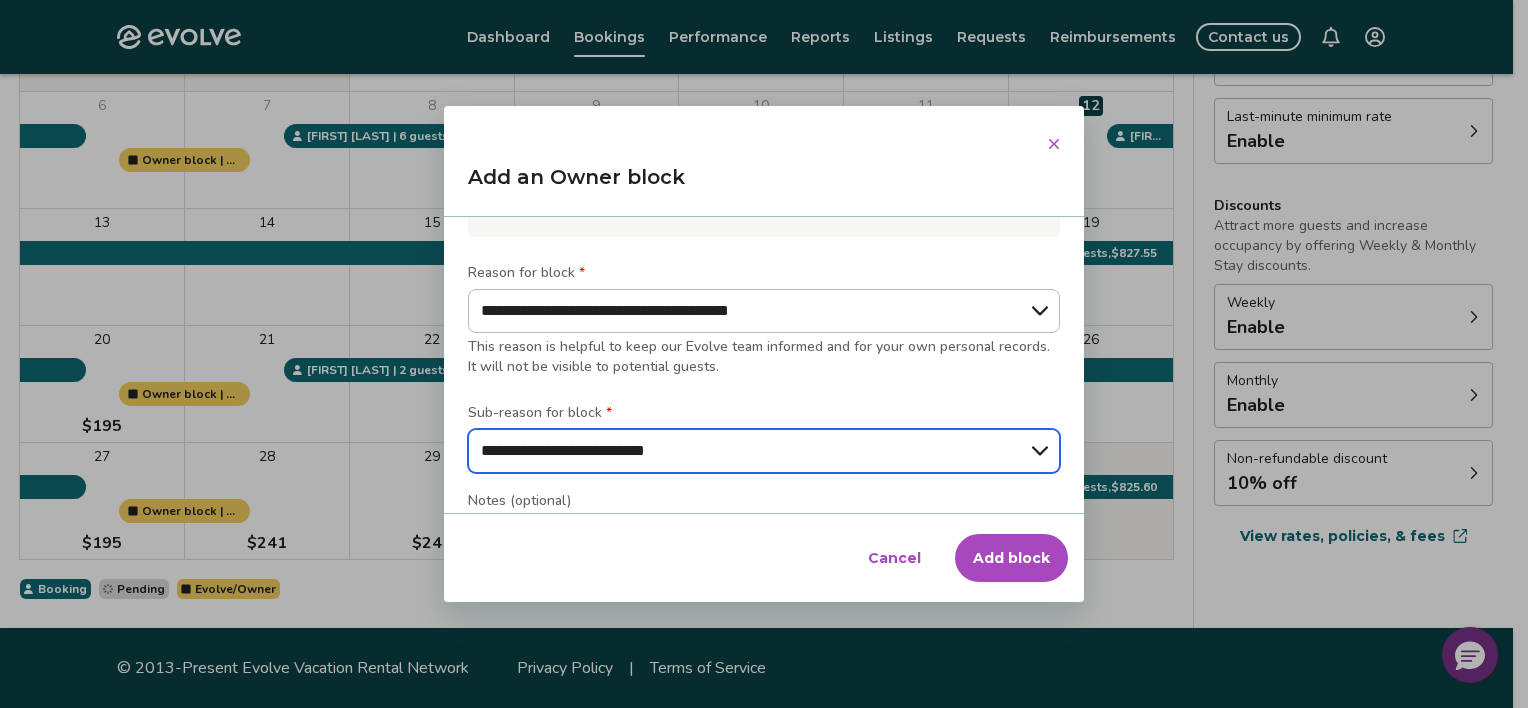 click on "**********" at bounding box center [764, 451] 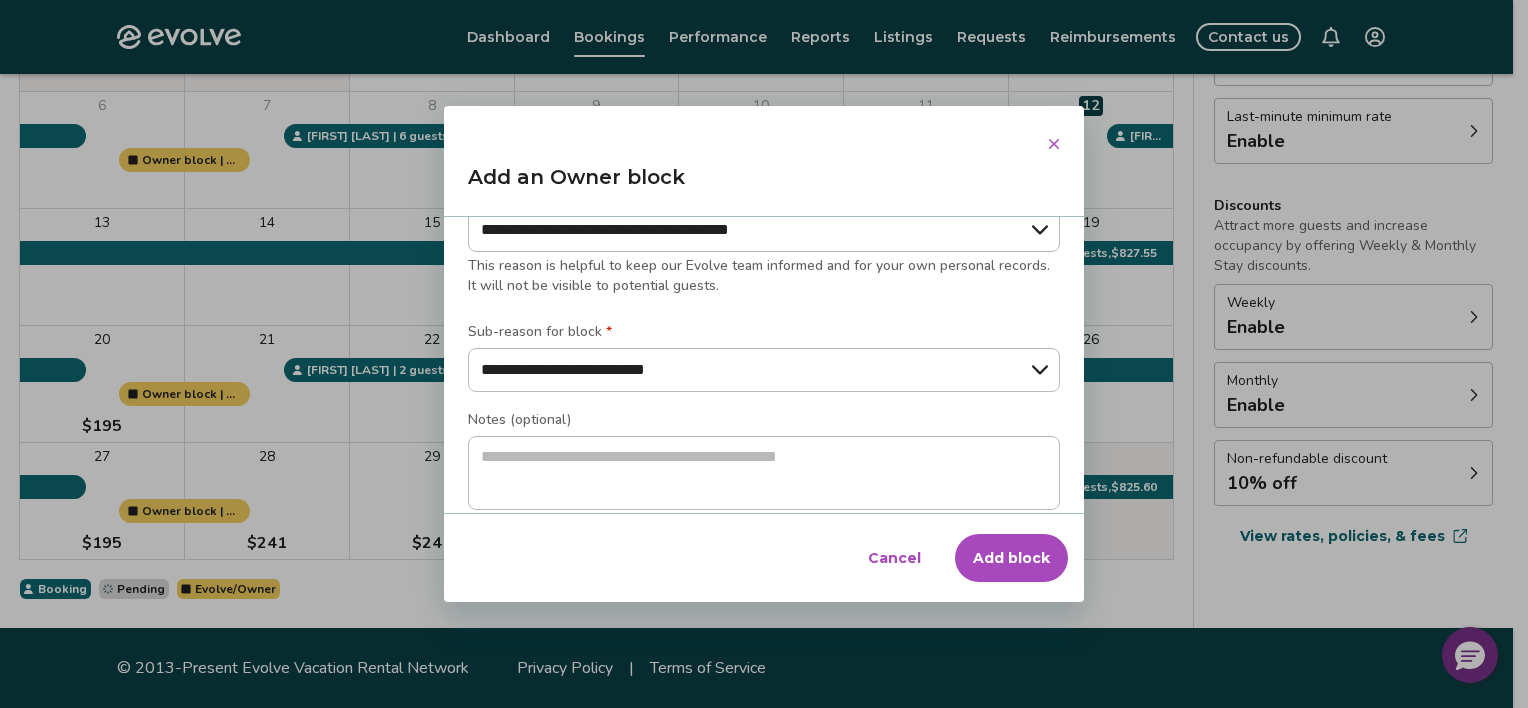 scroll, scrollTop: 287, scrollLeft: 0, axis: vertical 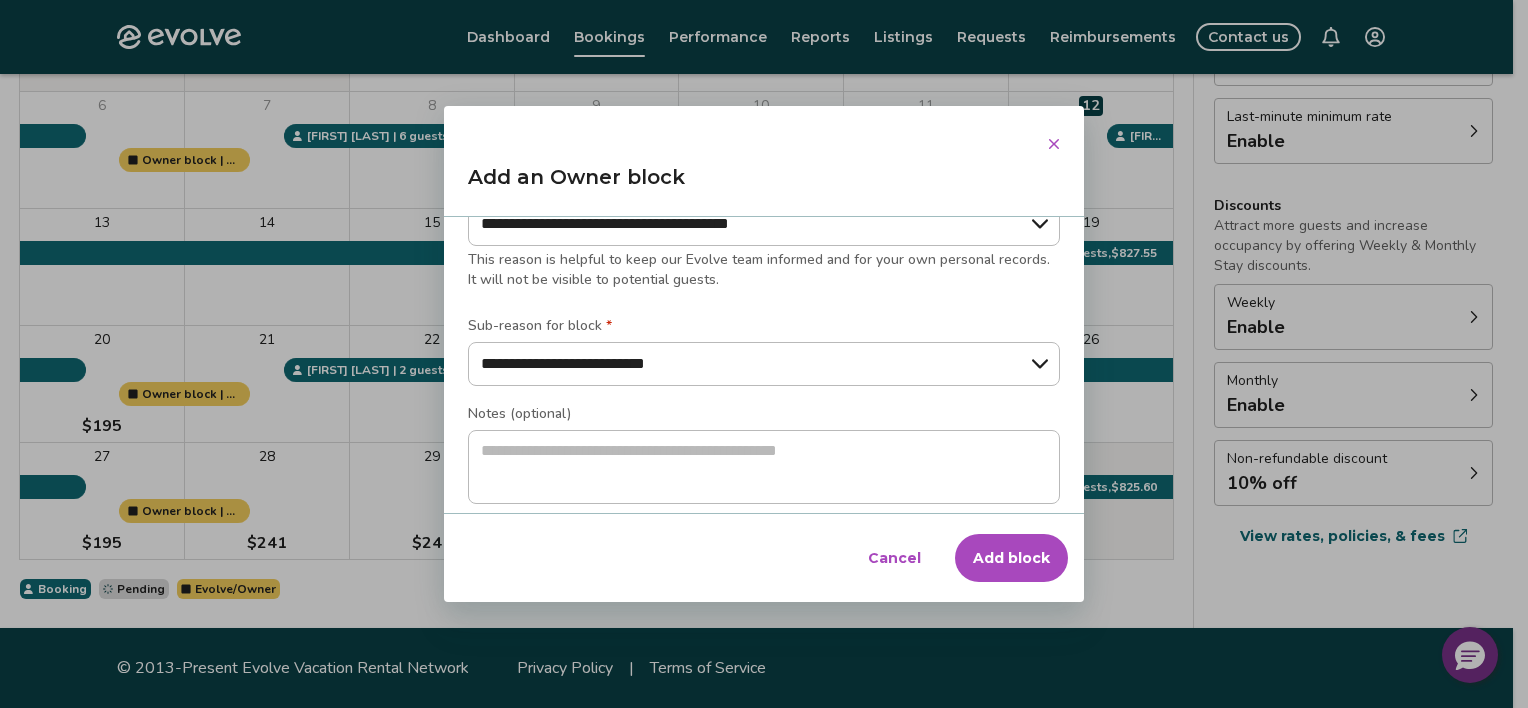 click on "Add block" at bounding box center [1011, 558] 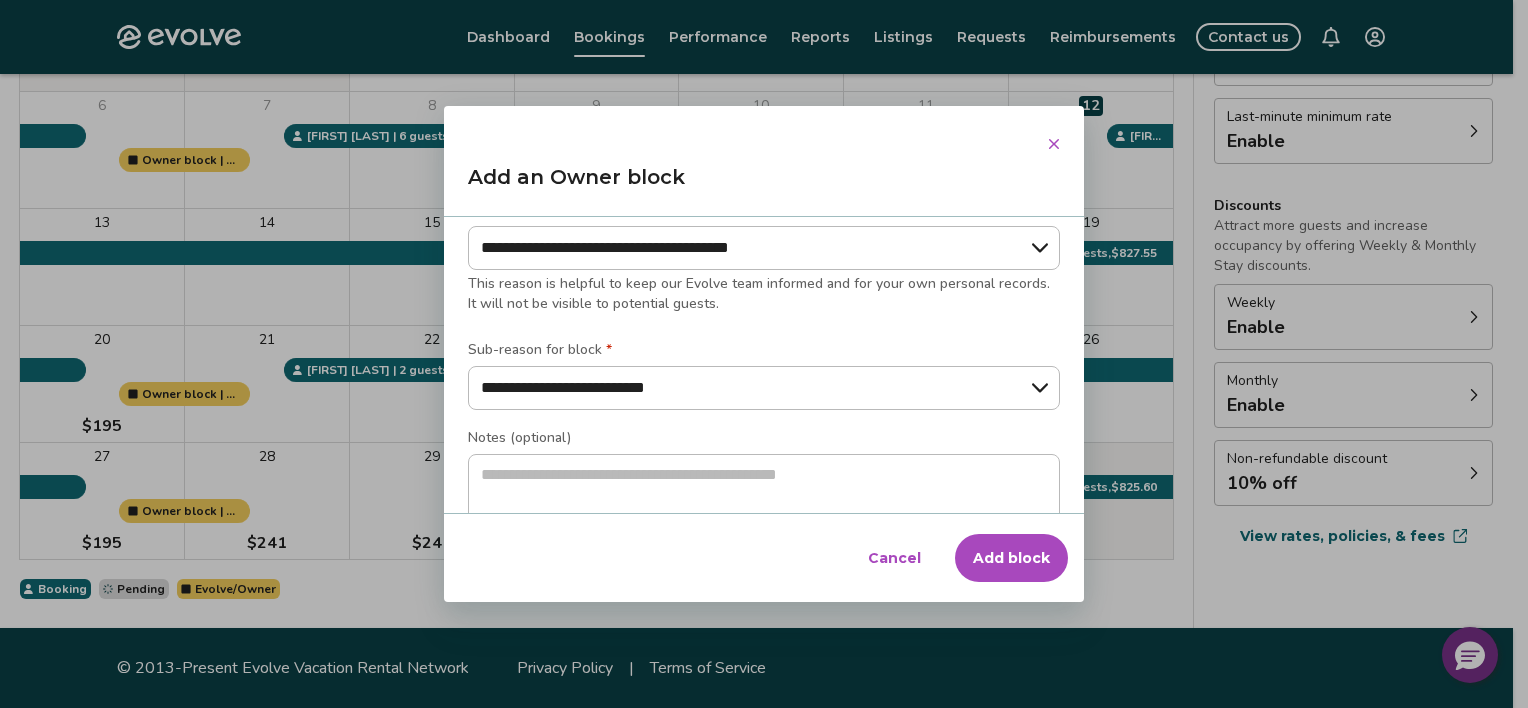scroll, scrollTop: 311, scrollLeft: 0, axis: vertical 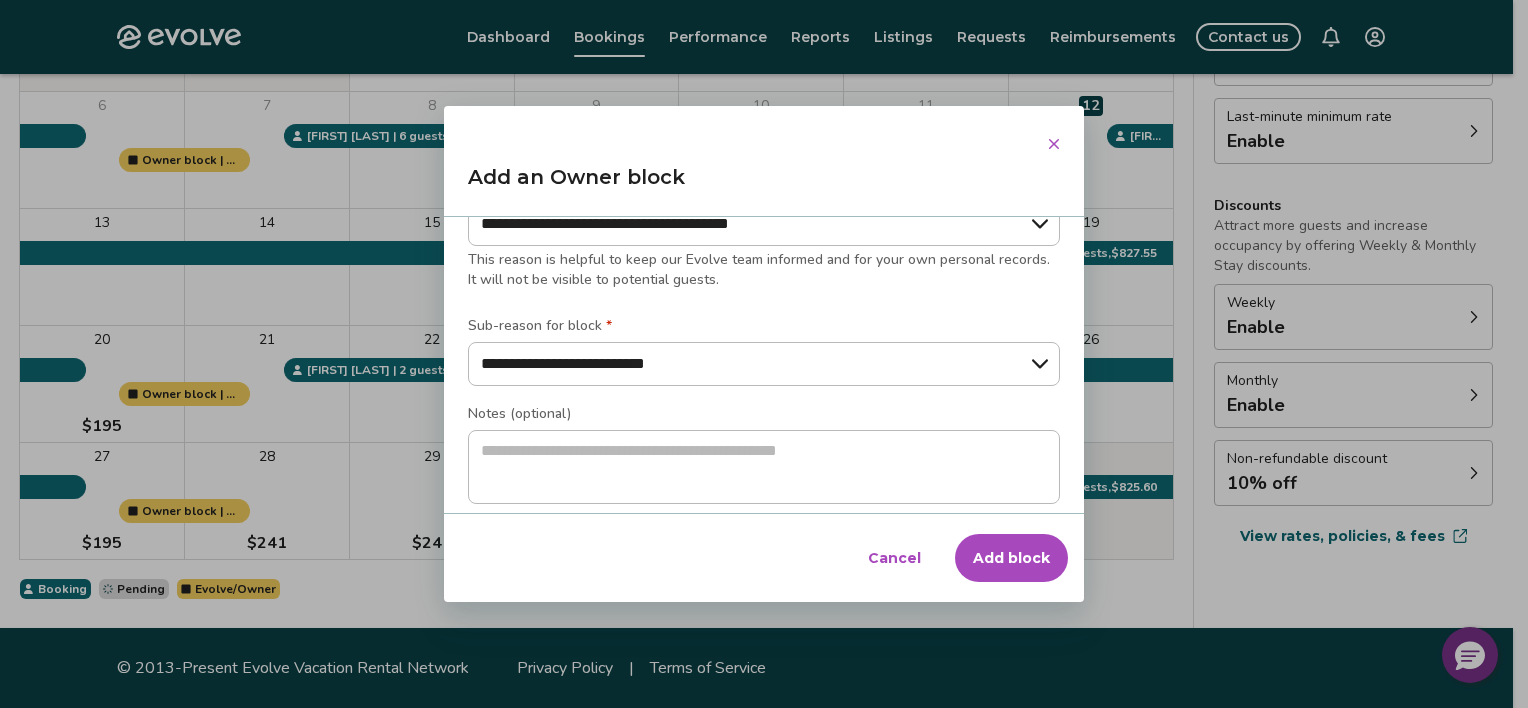click on "Add block" at bounding box center (1011, 558) 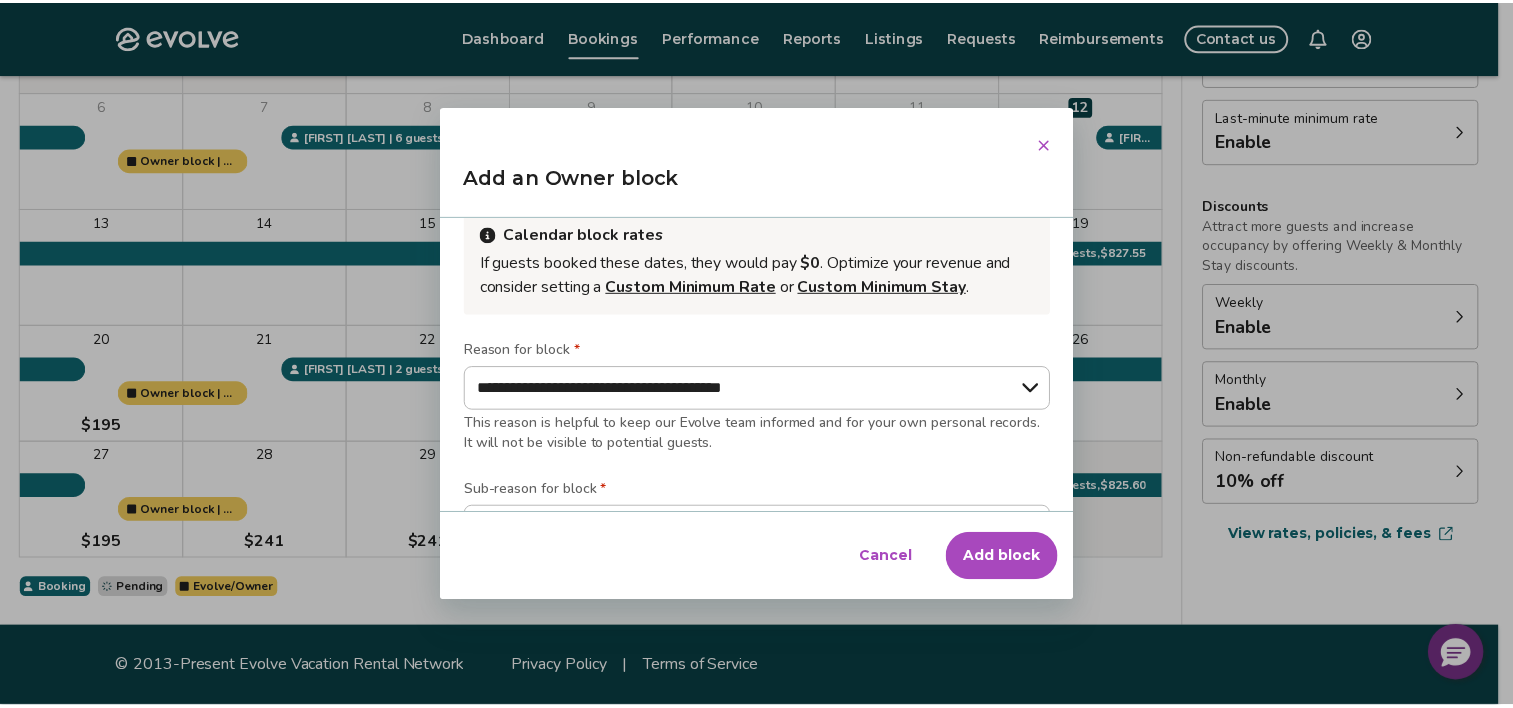 scroll, scrollTop: 0, scrollLeft: 0, axis: both 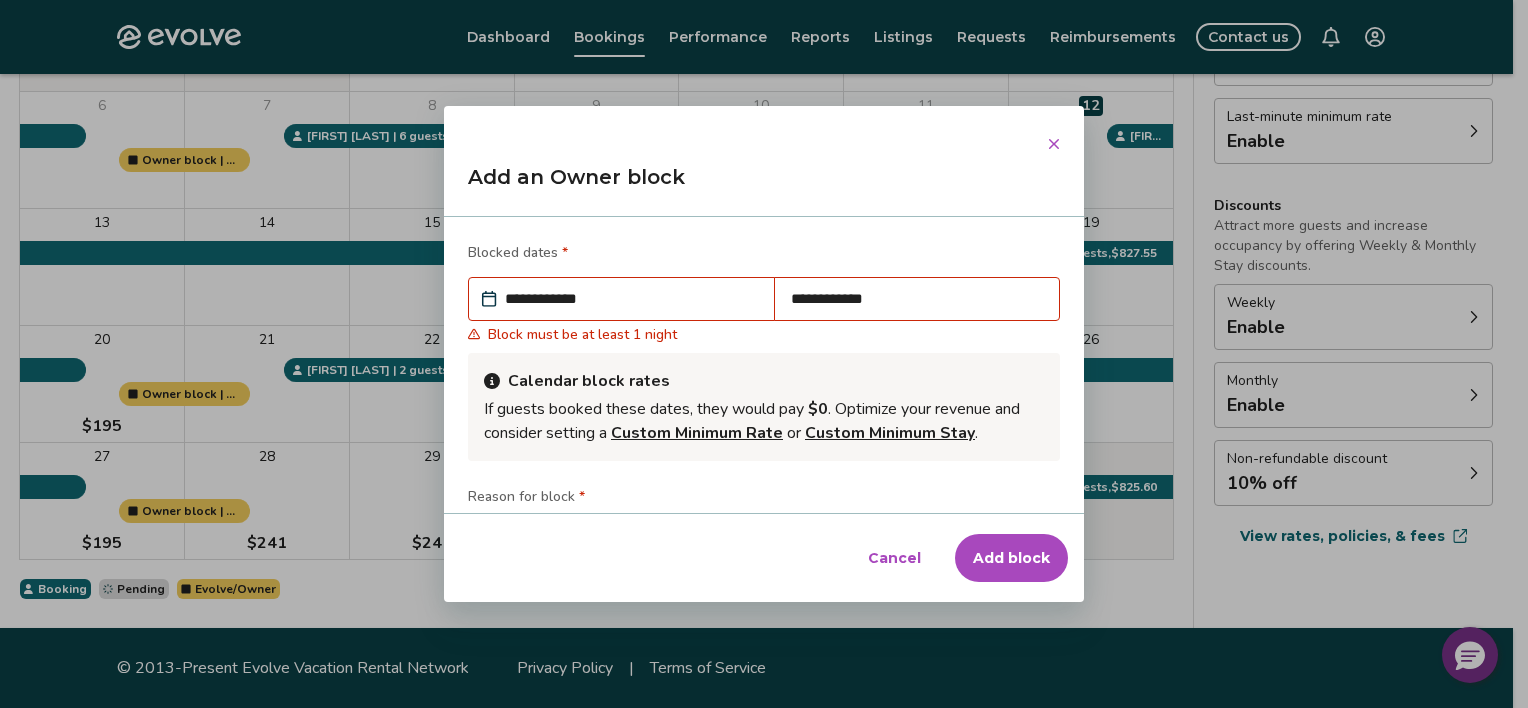click on "**********" at bounding box center (631, 299) 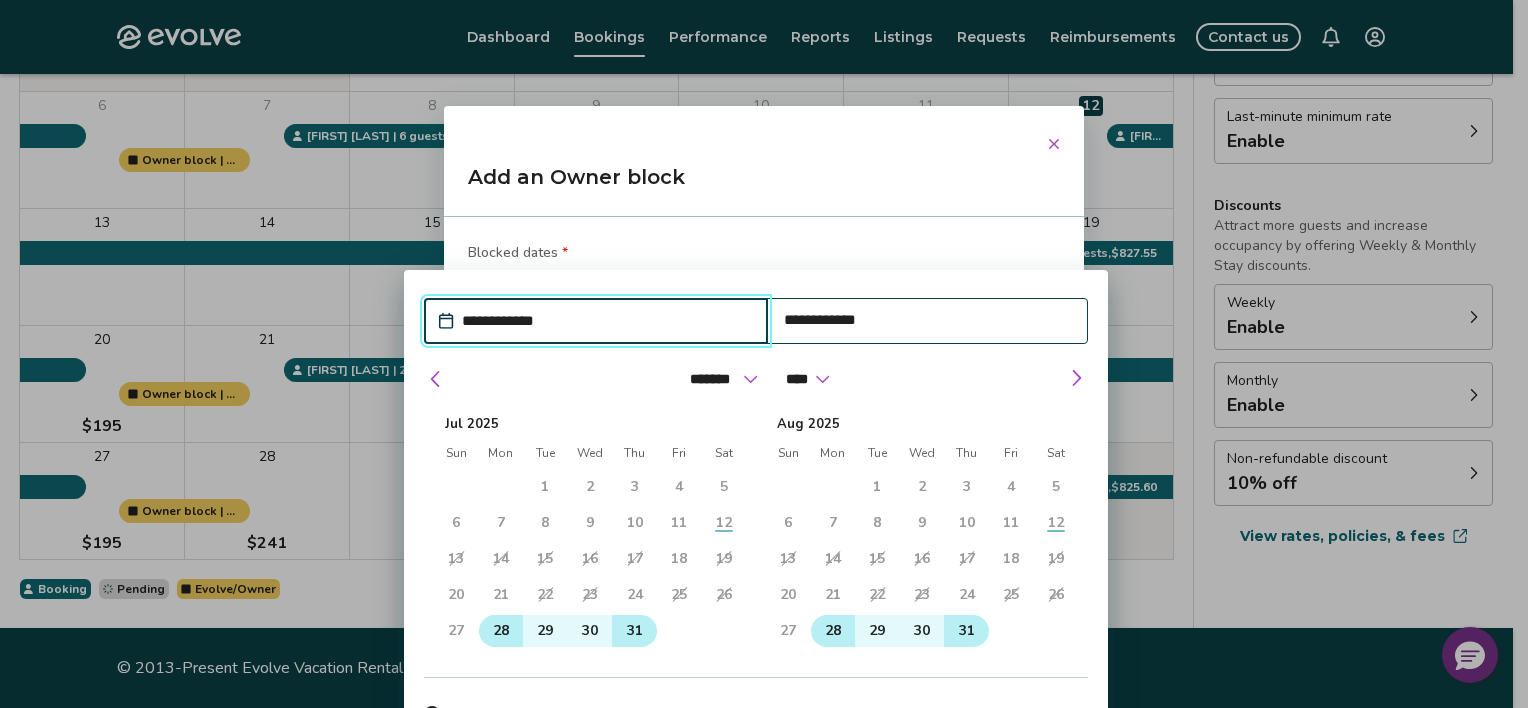 click on "28" at bounding box center (501, 631) 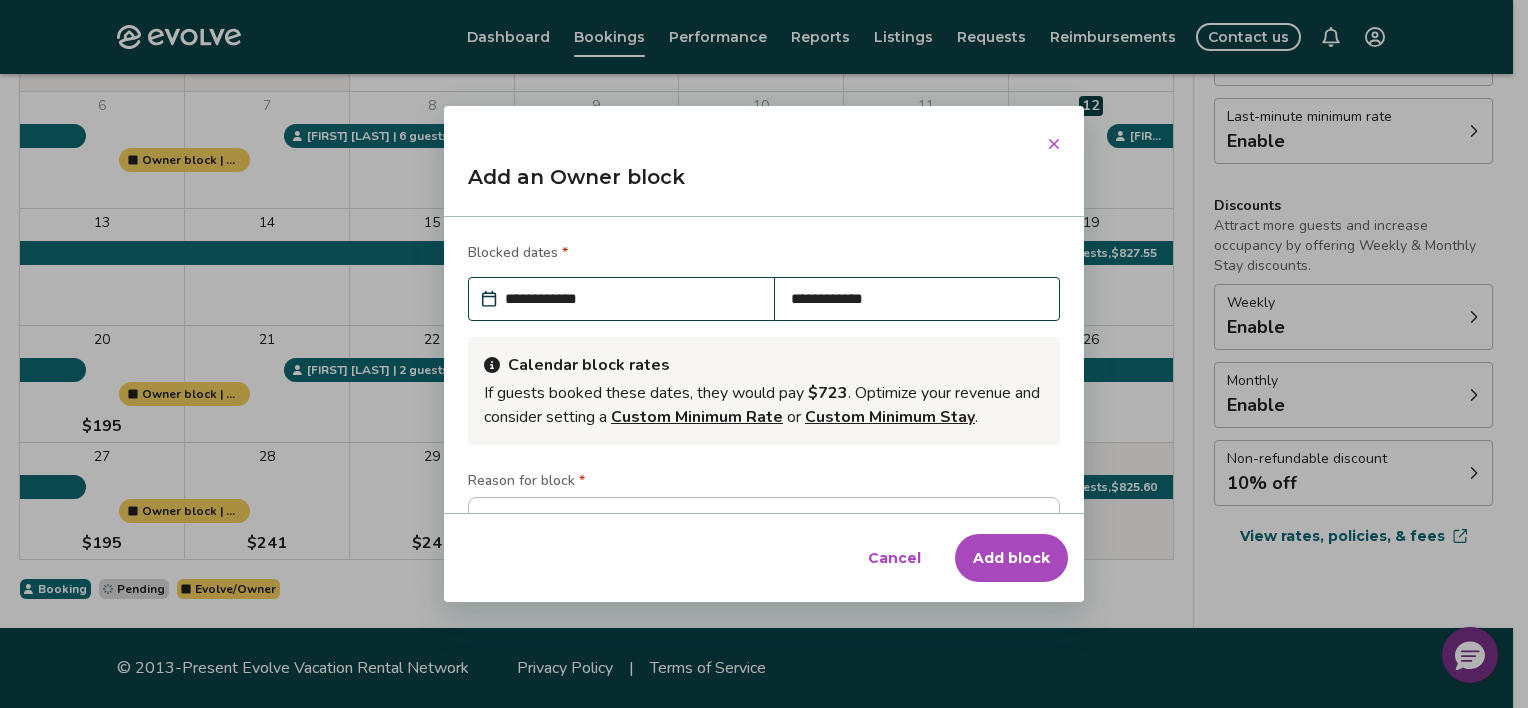 click on "**********" at bounding box center [764, 365] 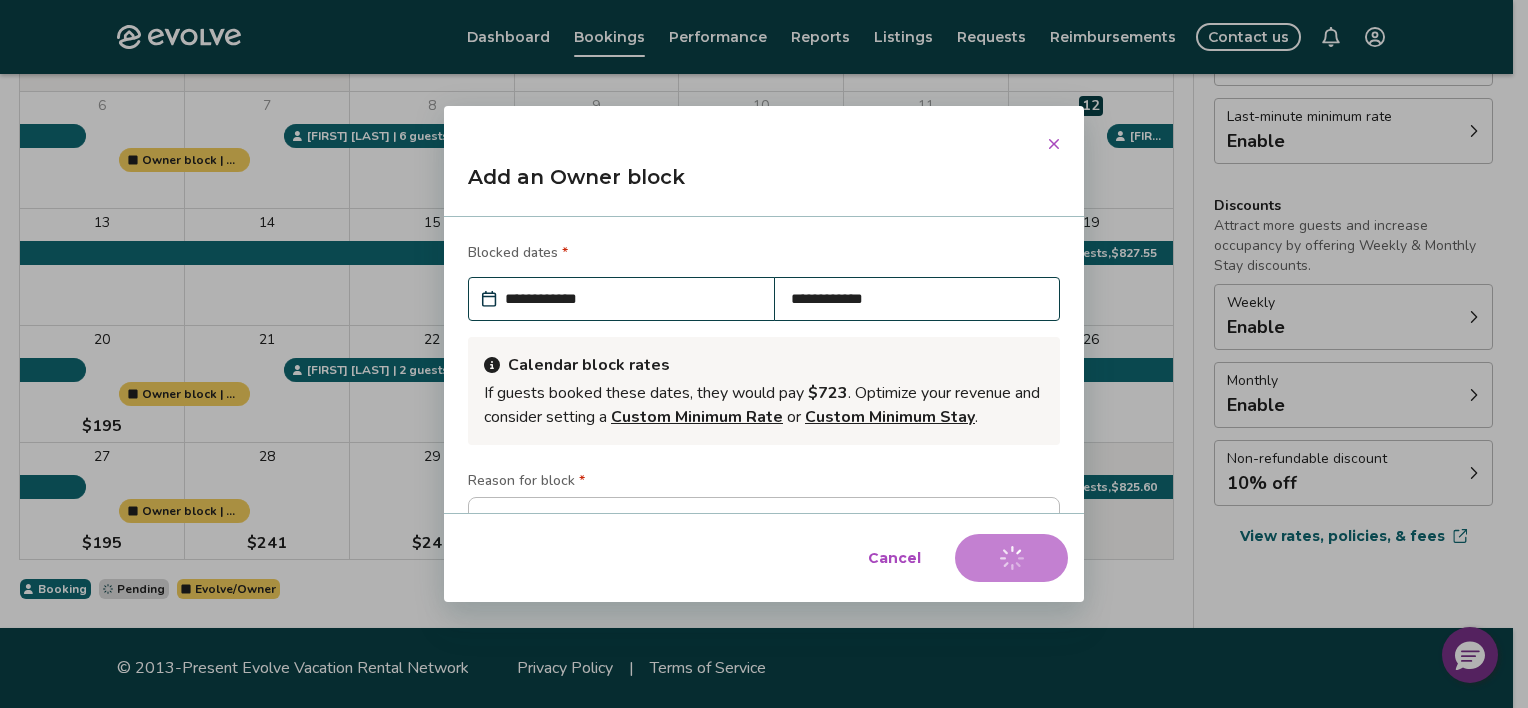 type on "*" 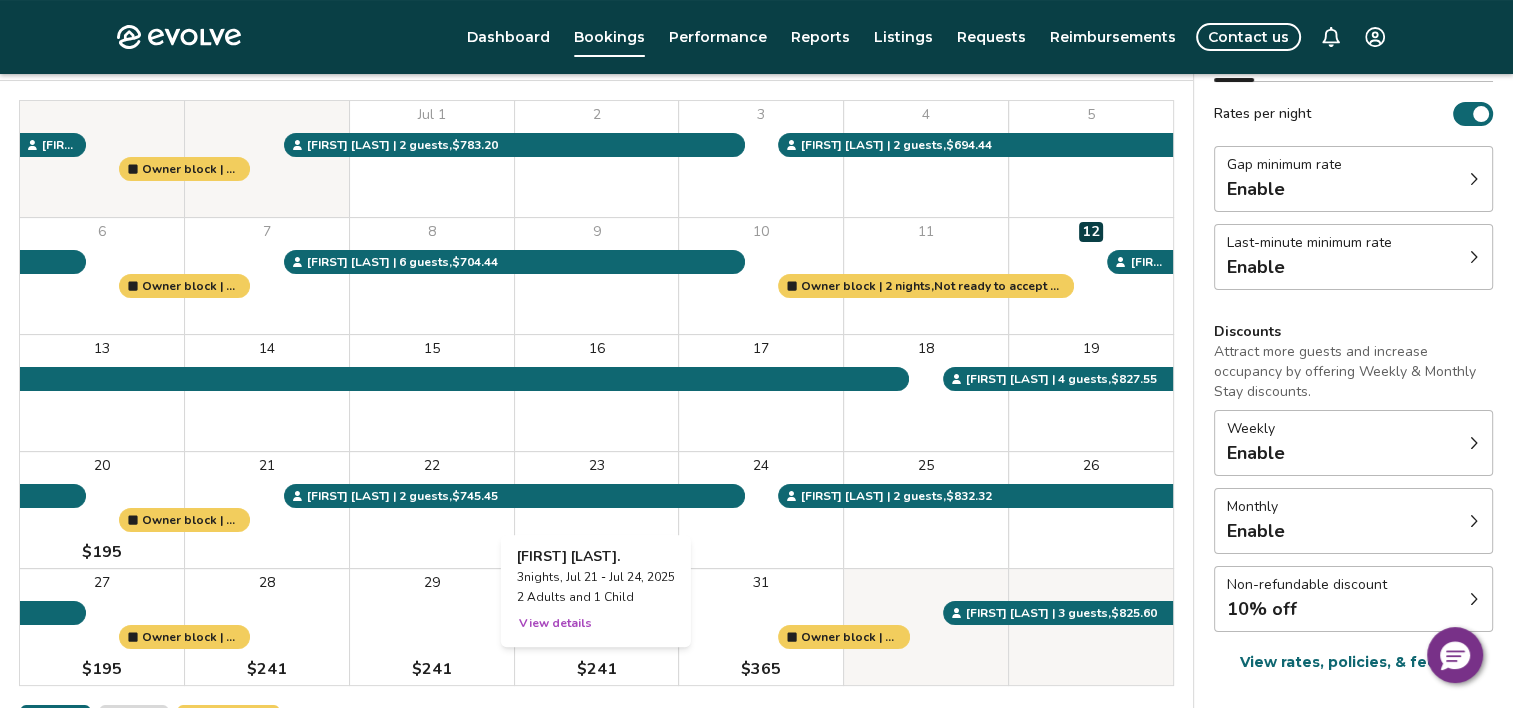 scroll, scrollTop: 26, scrollLeft: 0, axis: vertical 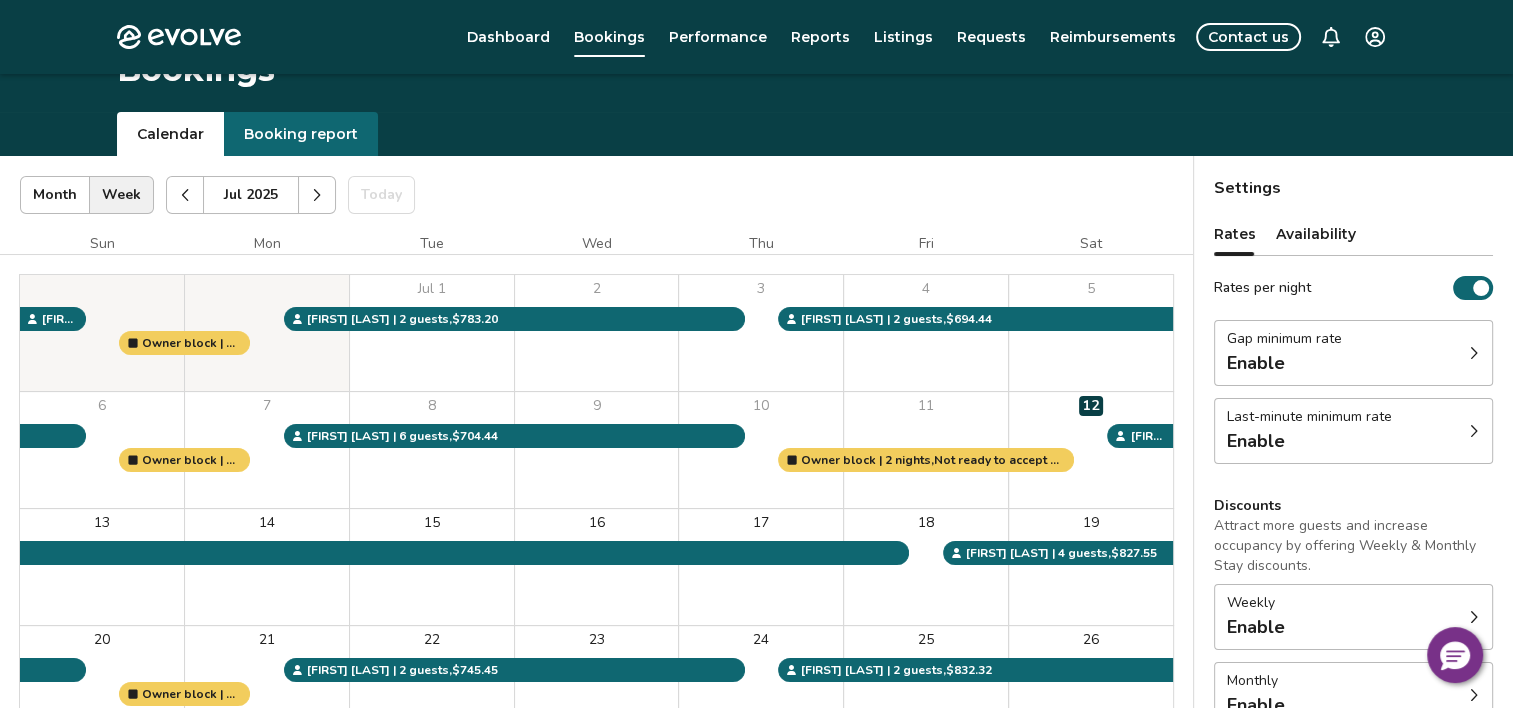 click 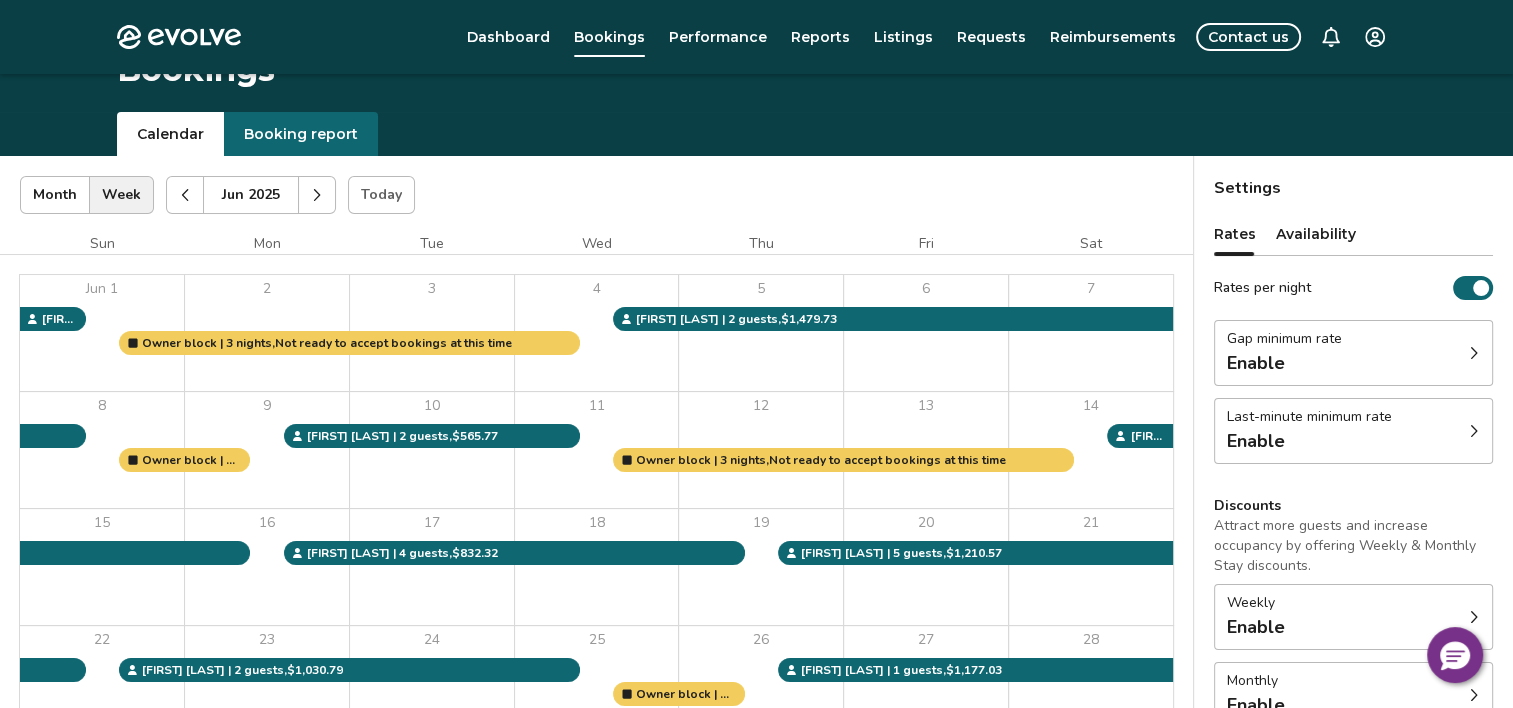 click 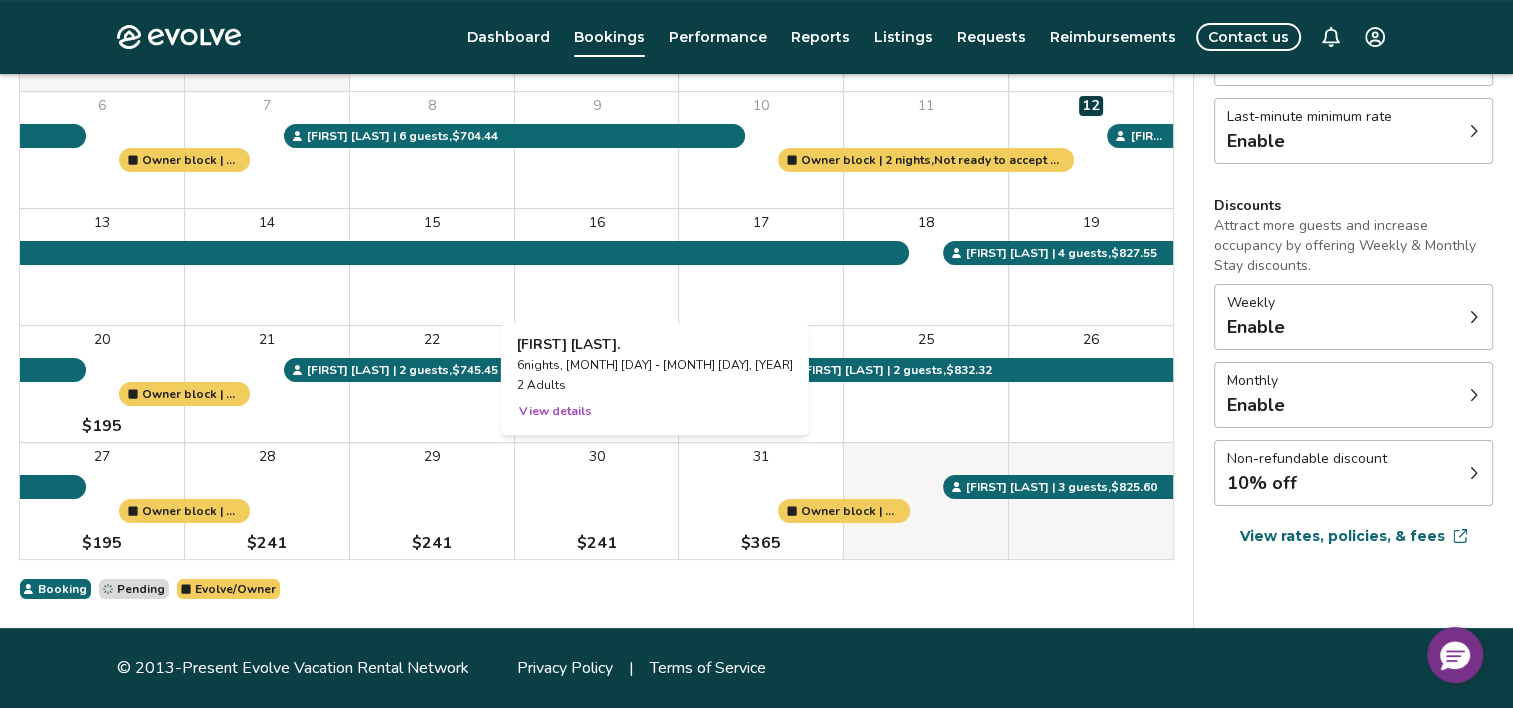 scroll, scrollTop: 26, scrollLeft: 0, axis: vertical 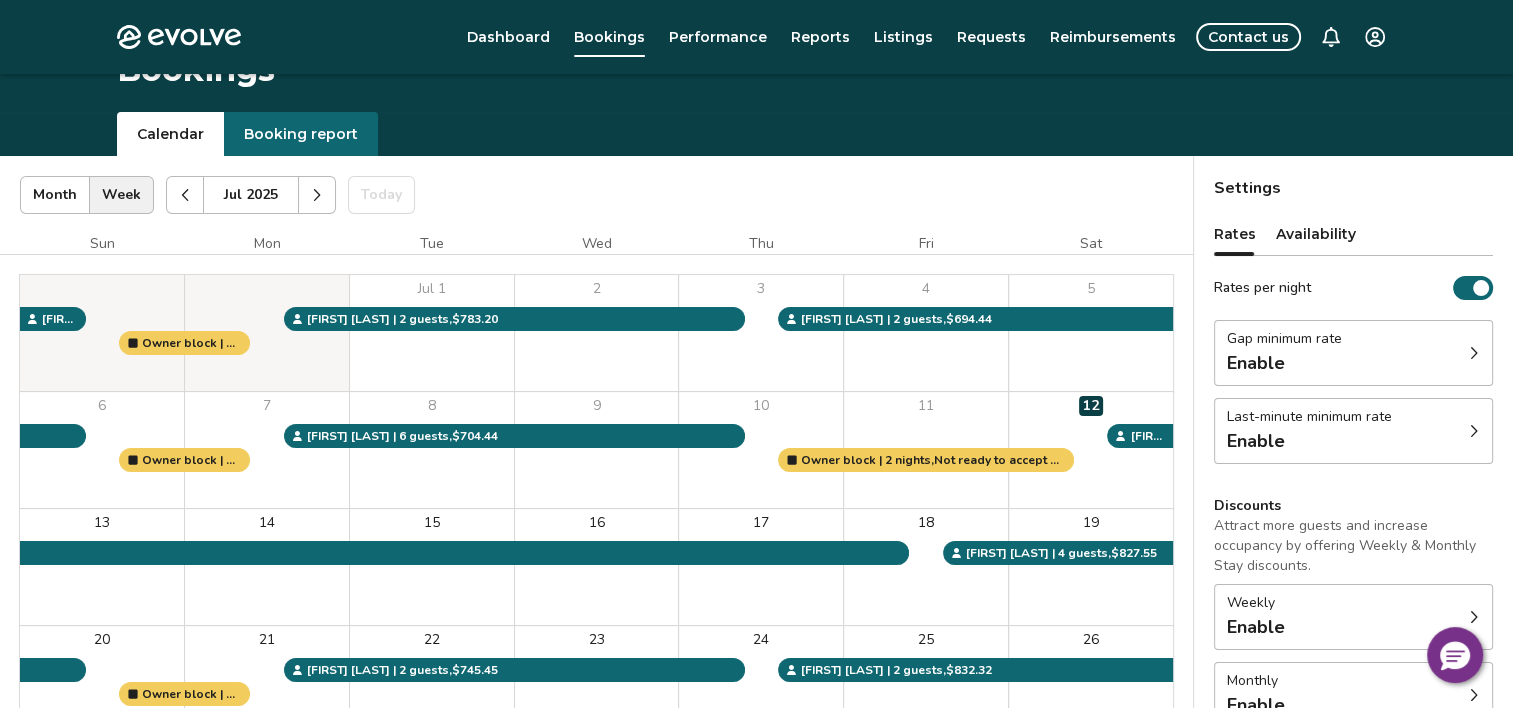 click at bounding box center [317, 195] 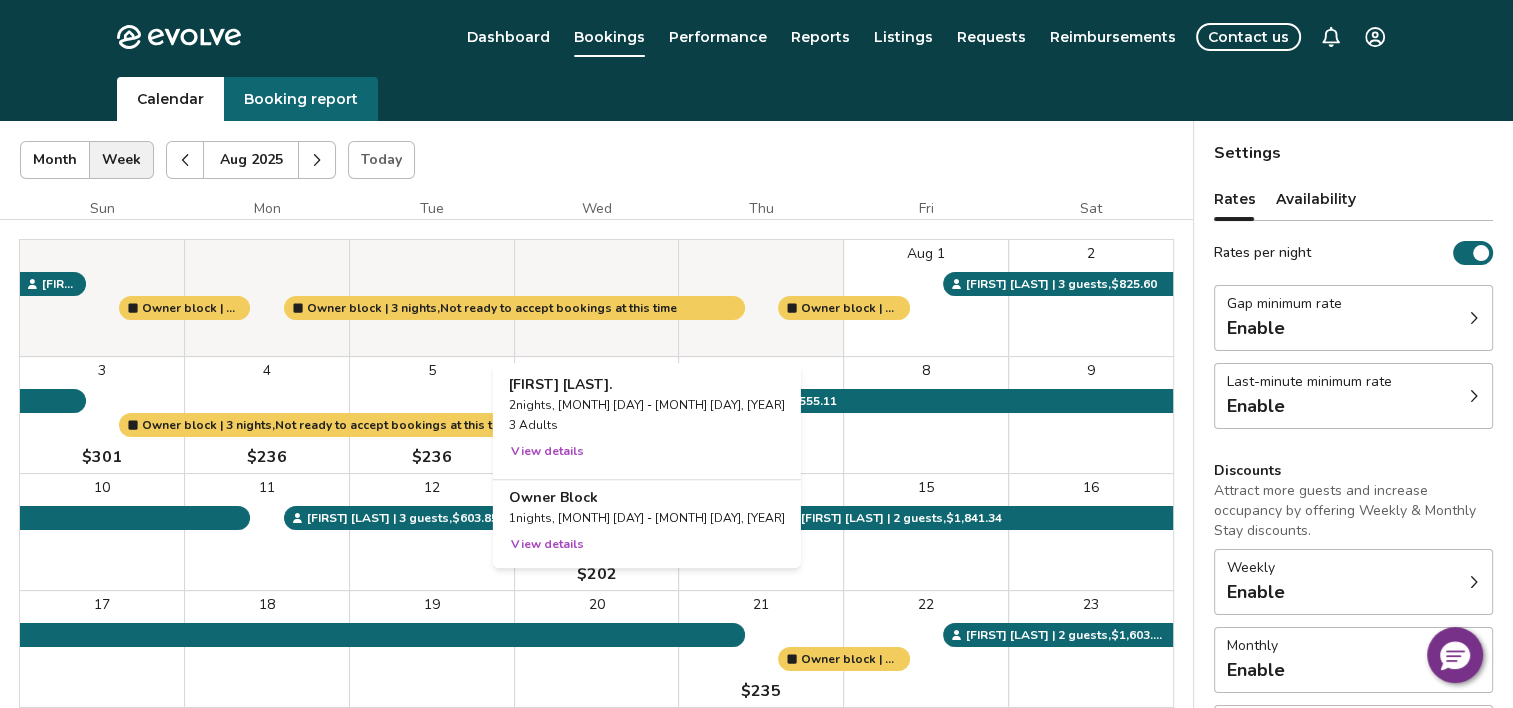 scroll, scrollTop: 0, scrollLeft: 0, axis: both 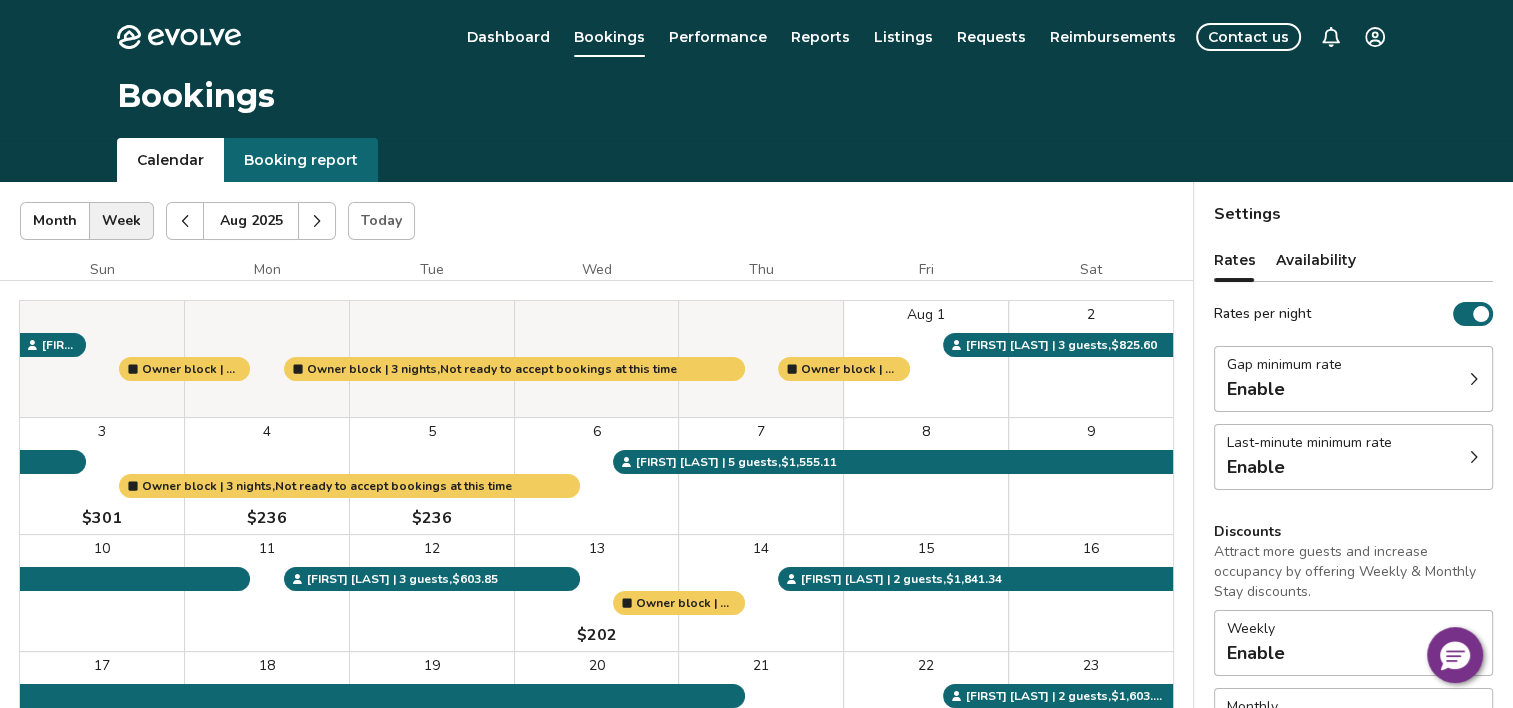 click at bounding box center (185, 221) 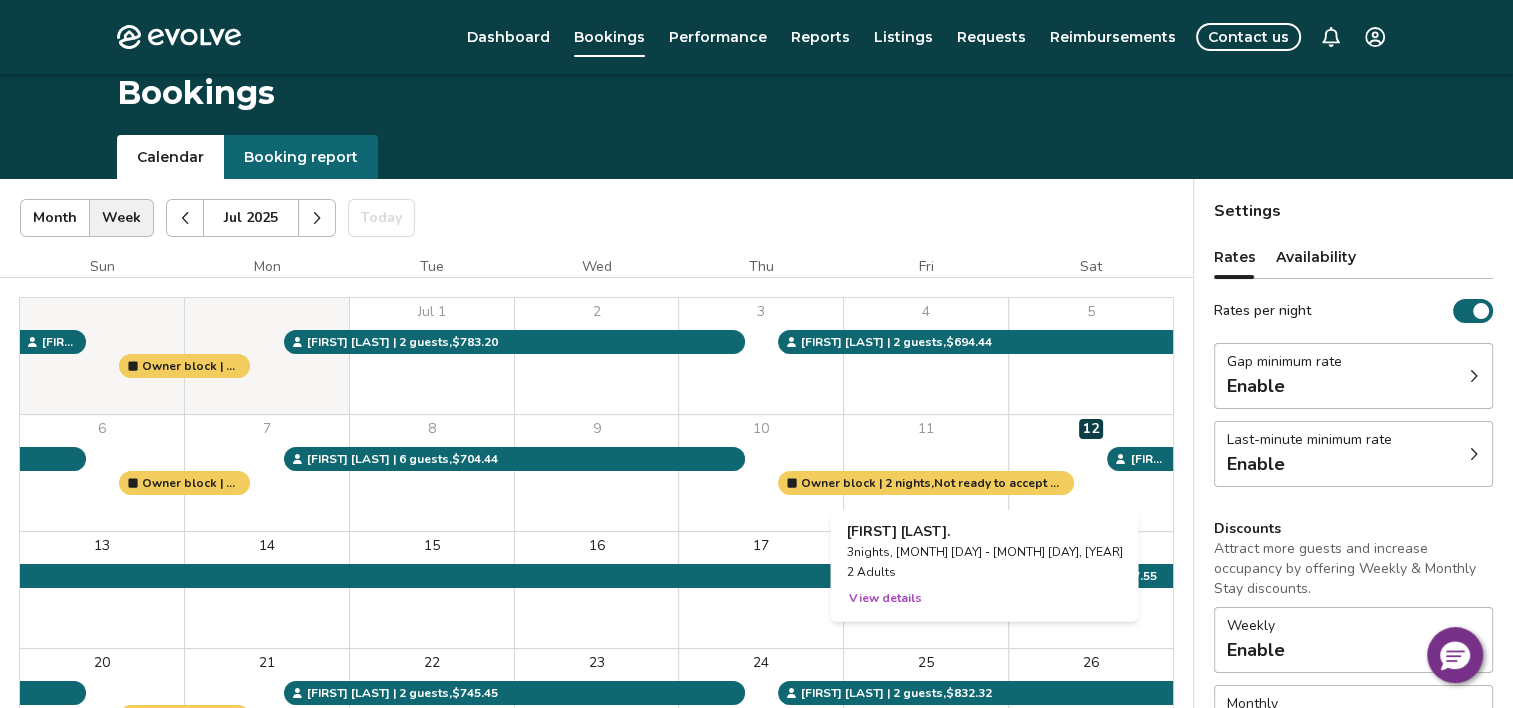 scroll, scrollTop: 0, scrollLeft: 0, axis: both 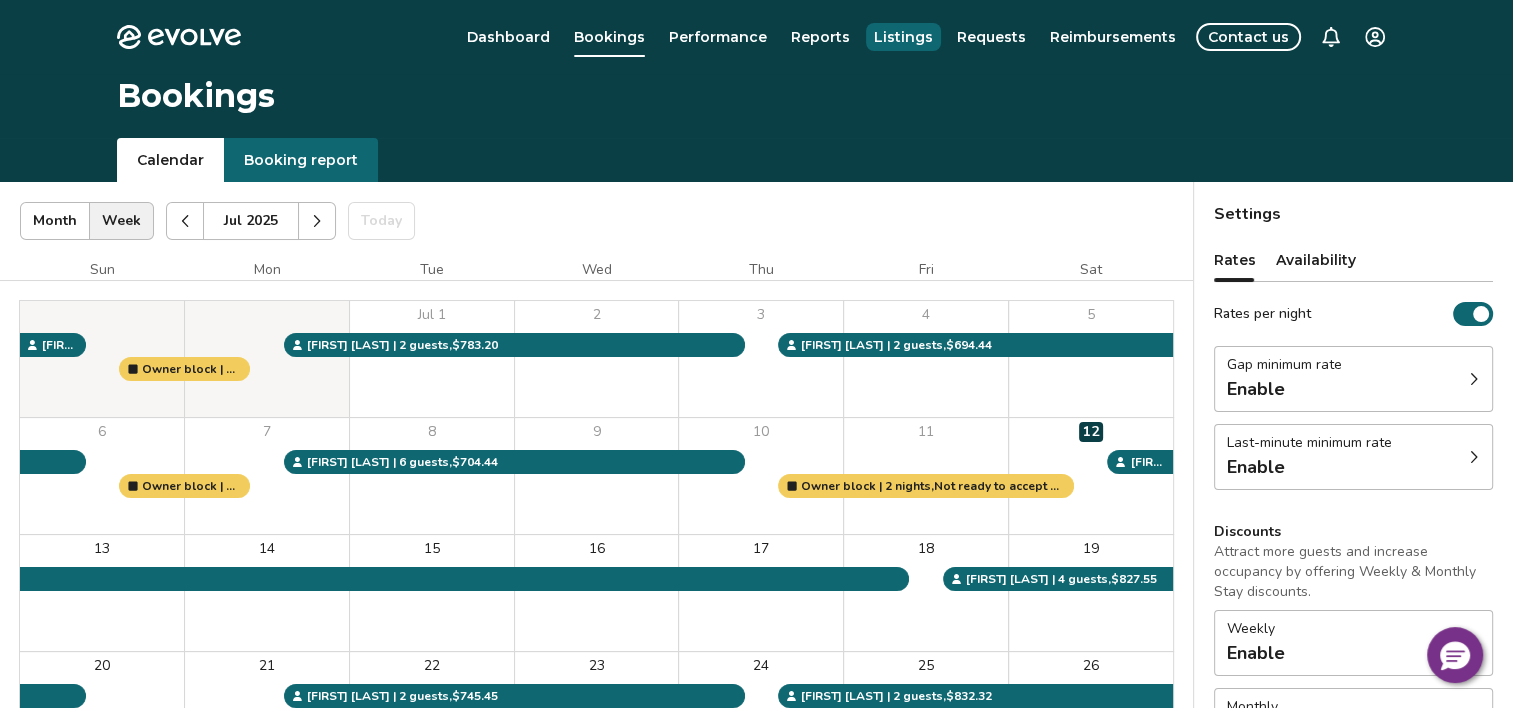 click on "Listings" at bounding box center [903, 37] 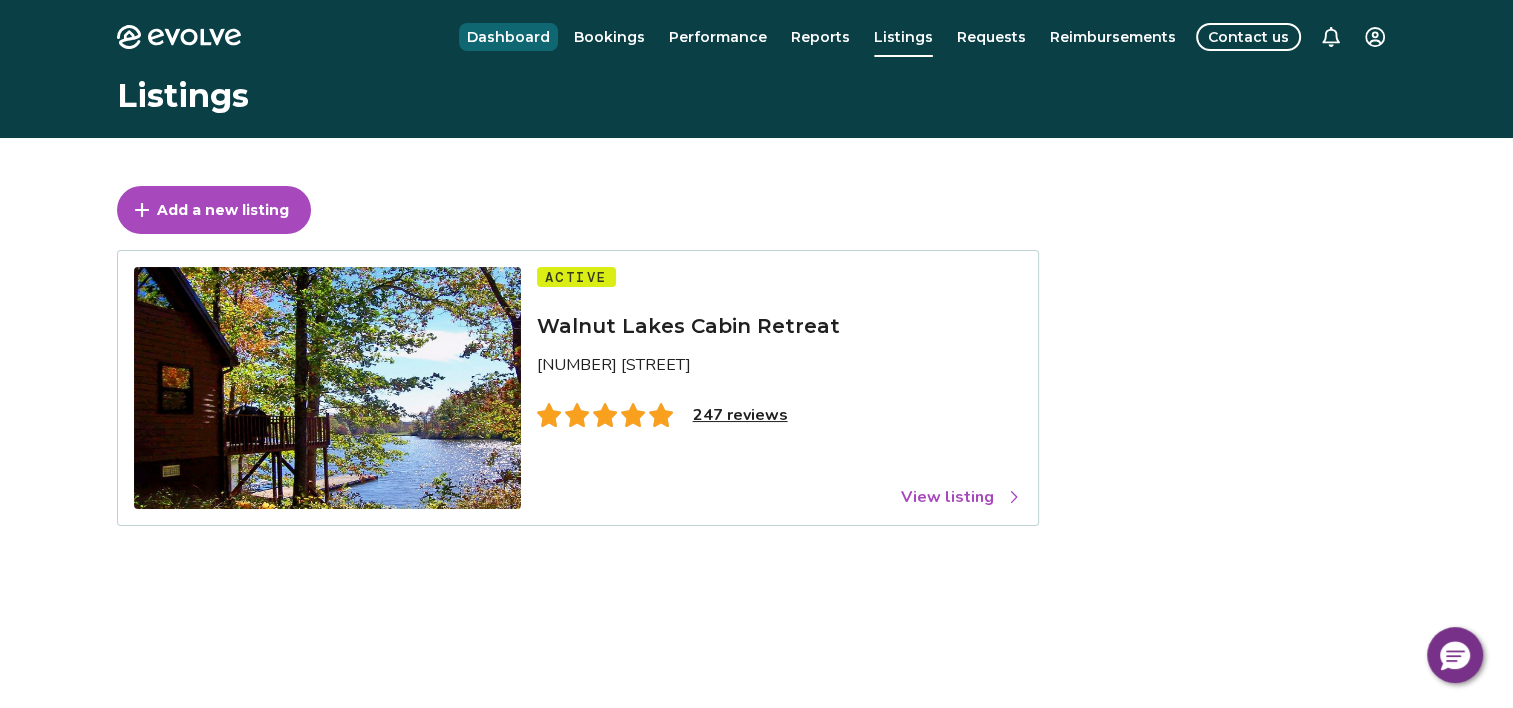 click on "Dashboard" at bounding box center [508, 37] 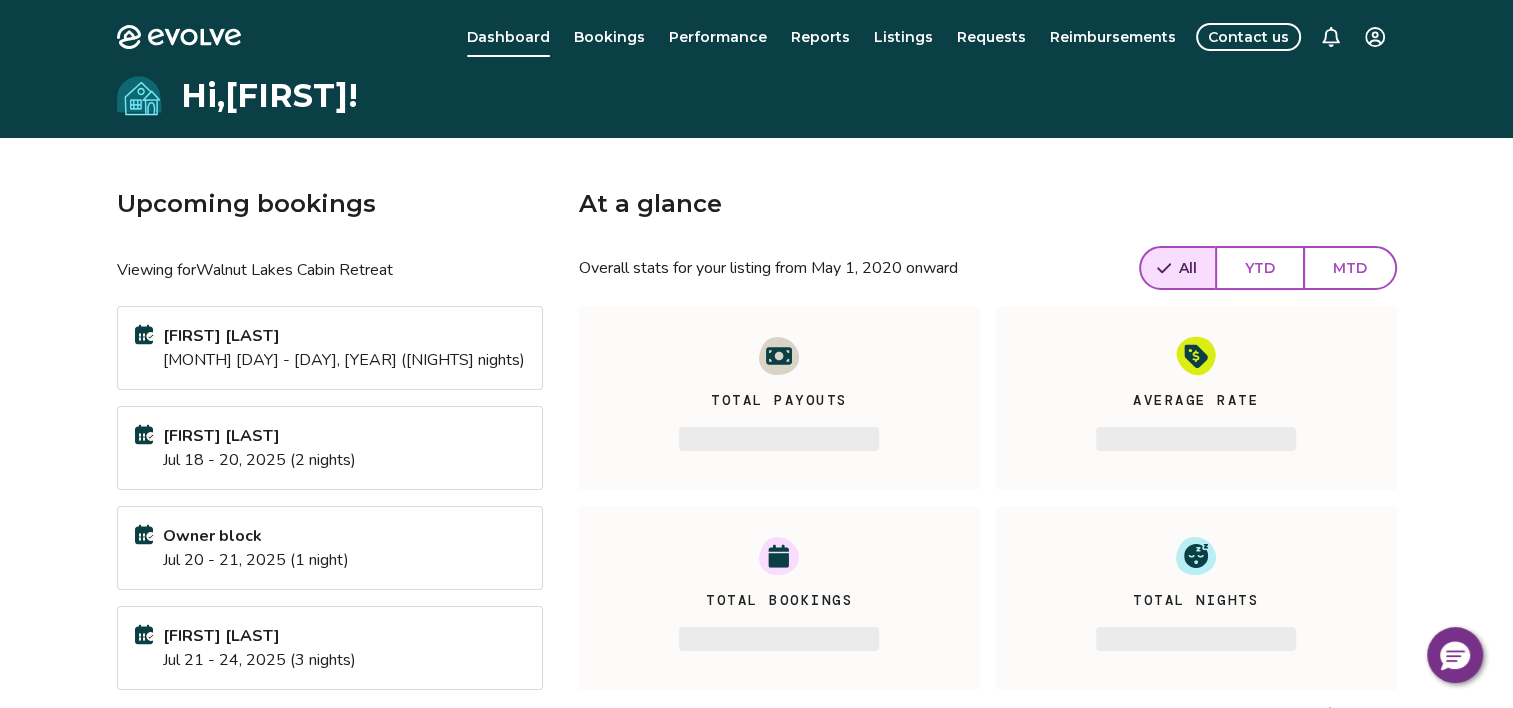click on "Evolve Dashboard Bookings Performance Reports Listings Requests Reimbursements Contact us Hi,  [FIRST] ! Upcoming bookings Viewing for  Walnut Lakes Cabin Retreat [FIRST] [LAST] [MONTH] [DAY] - [DAY], [YEAR] ([NIGHTS] nights) [FIRST] [LAST] [MONTH] [DAY] - [DAY], [YEAR] ([NIGHTS] nights) Owner block [MONTH] [DAY] - [DAY], [YEAR] ([NIGHTS] night) [FIRST] [LAST] [MONTH] [DAY] - [DAY], [YEAR] ([NIGHTS] nights) View calendar At a glance Overall stats for your listing from [MONTH] [DAY], [YEAR] onward All YTD MTD Total Payouts ‌ Average Rate ‌ Total Bookings ‌ Total Nights ‌ View performance Looking for the booking site links to your listing?  You can find these under  the  Listings  overview © 2013-Present Evolve Vacation Rental Network Privacy Policy | Terms of Service
*" at bounding box center [756, 517] 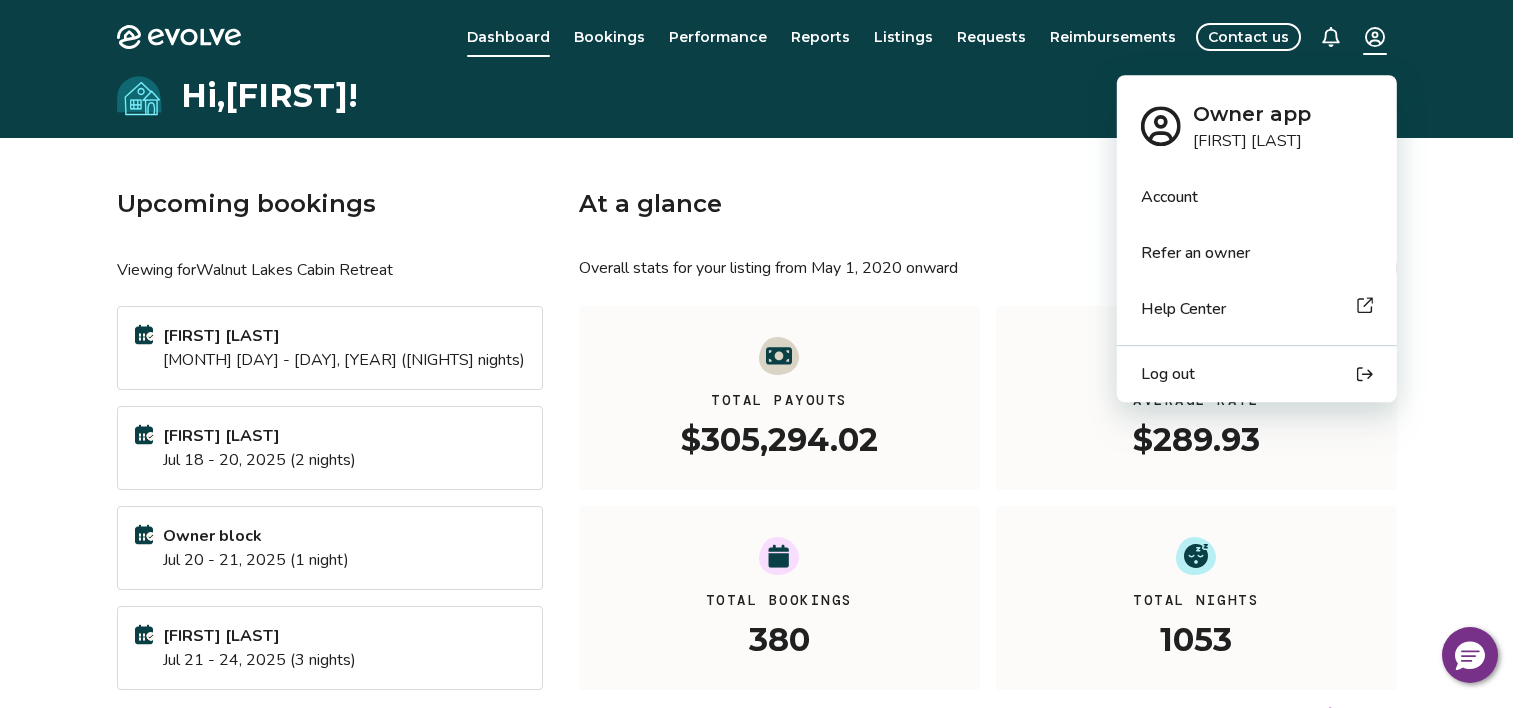 click on "Log out" at bounding box center [1168, 374] 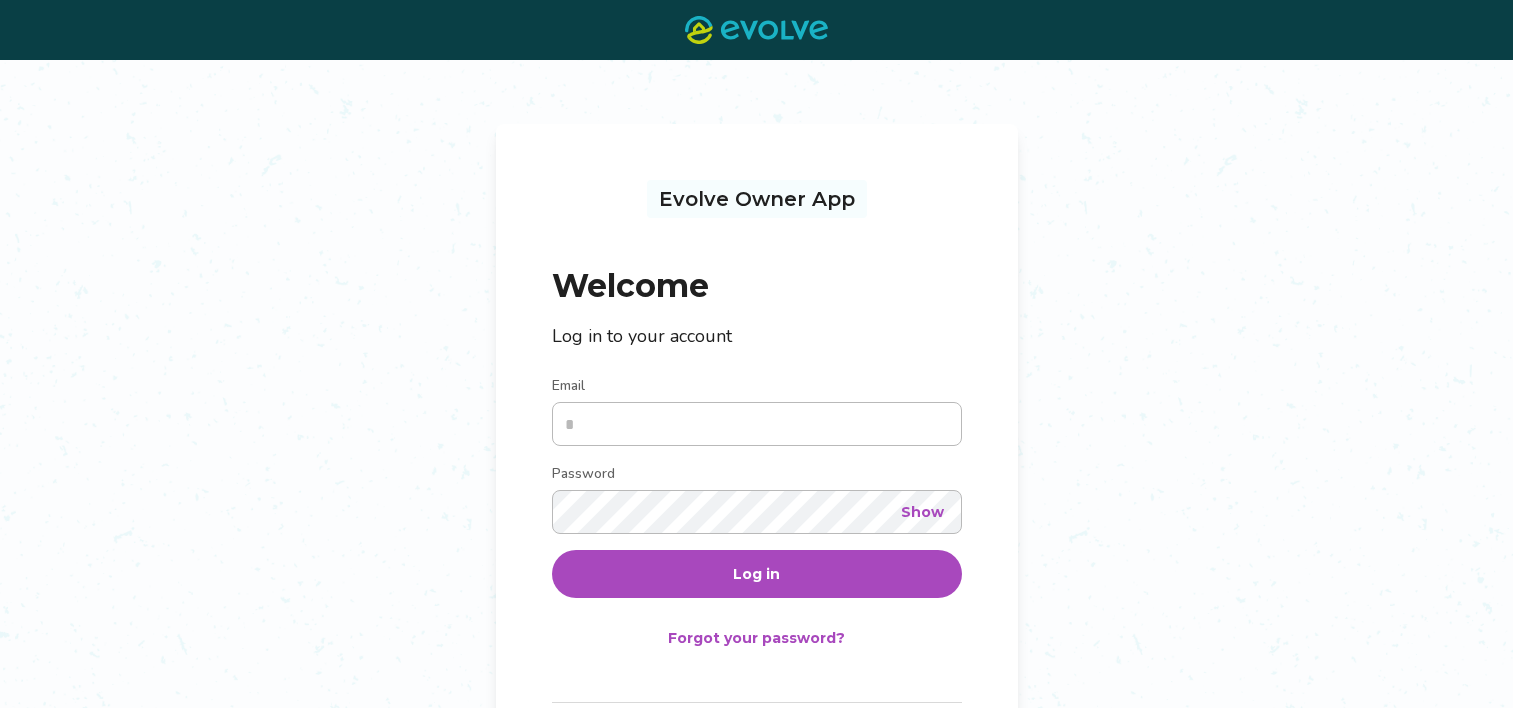 scroll, scrollTop: 0, scrollLeft: 0, axis: both 